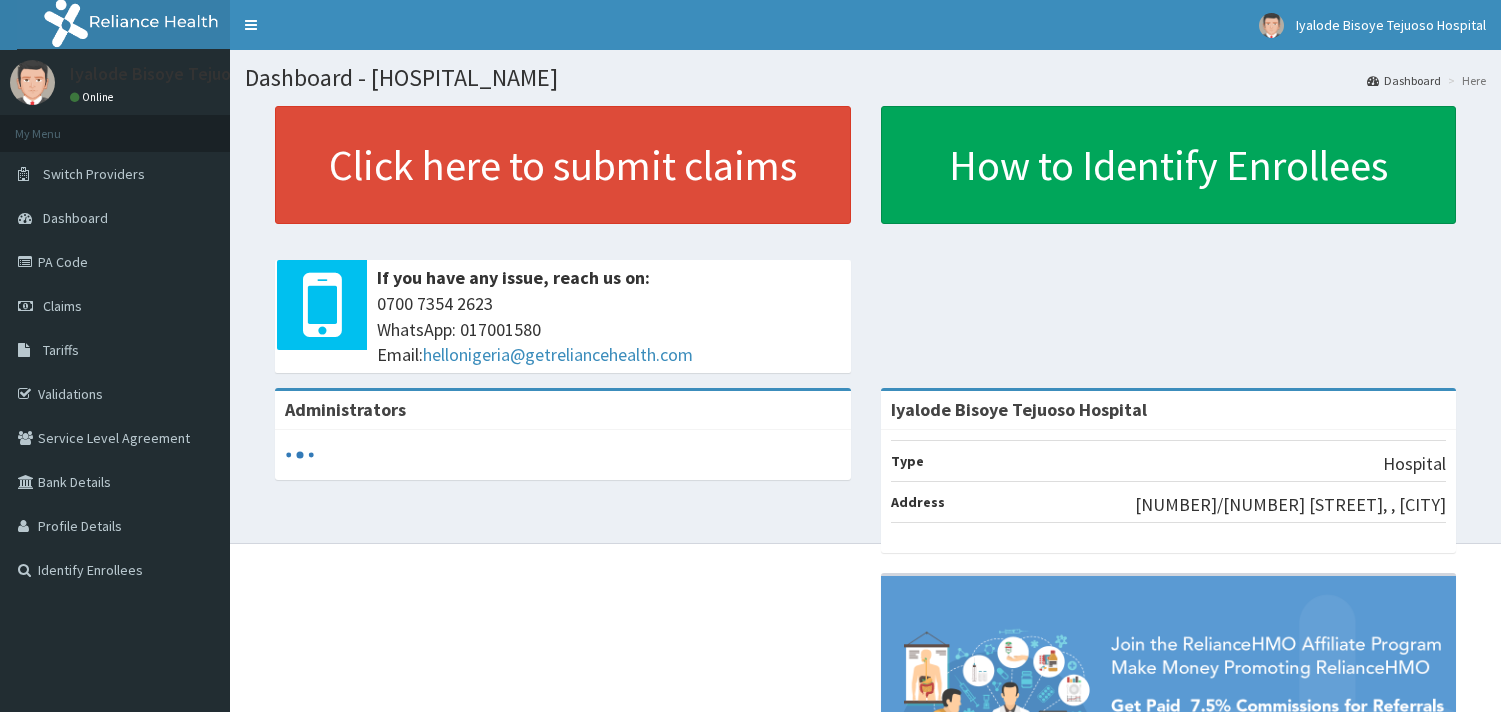 scroll, scrollTop: 0, scrollLeft: 0, axis: both 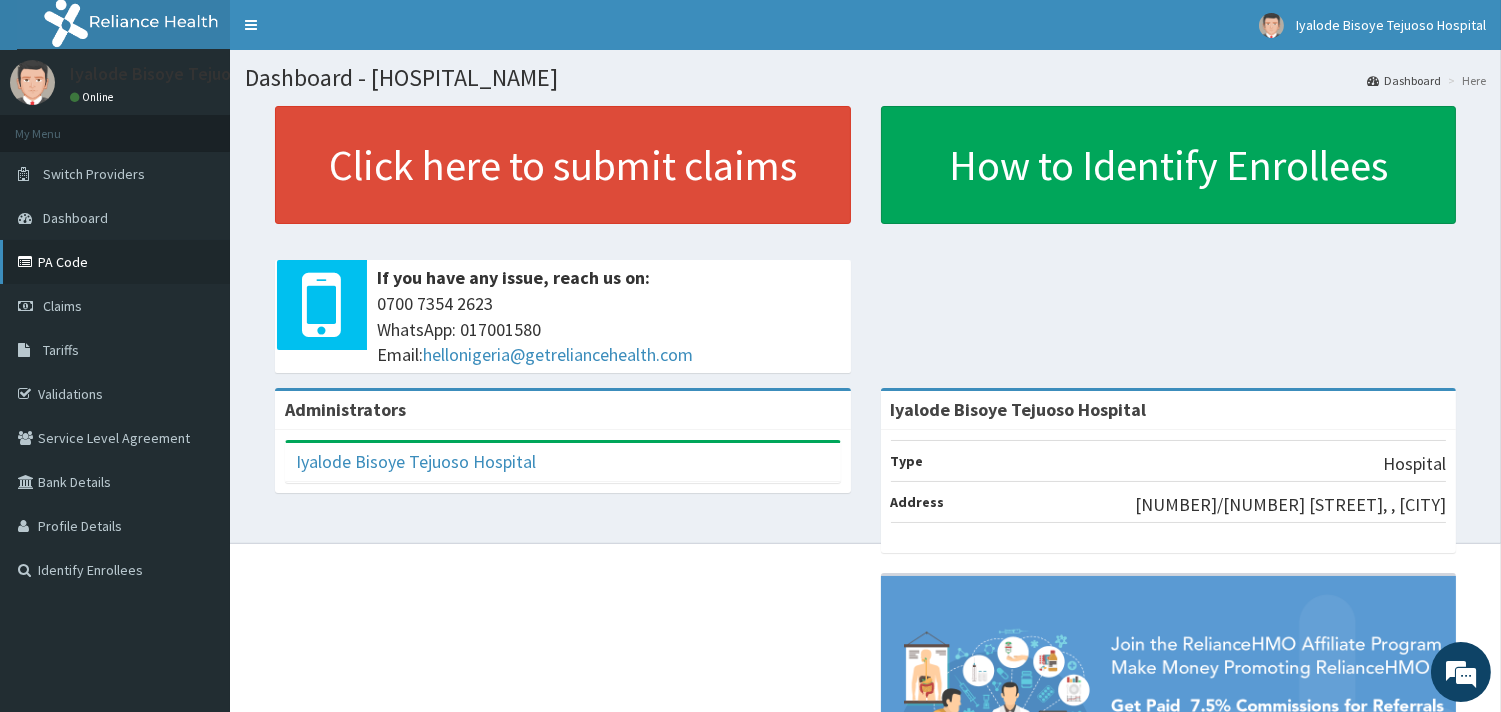 click on "PA Code" at bounding box center [115, 262] 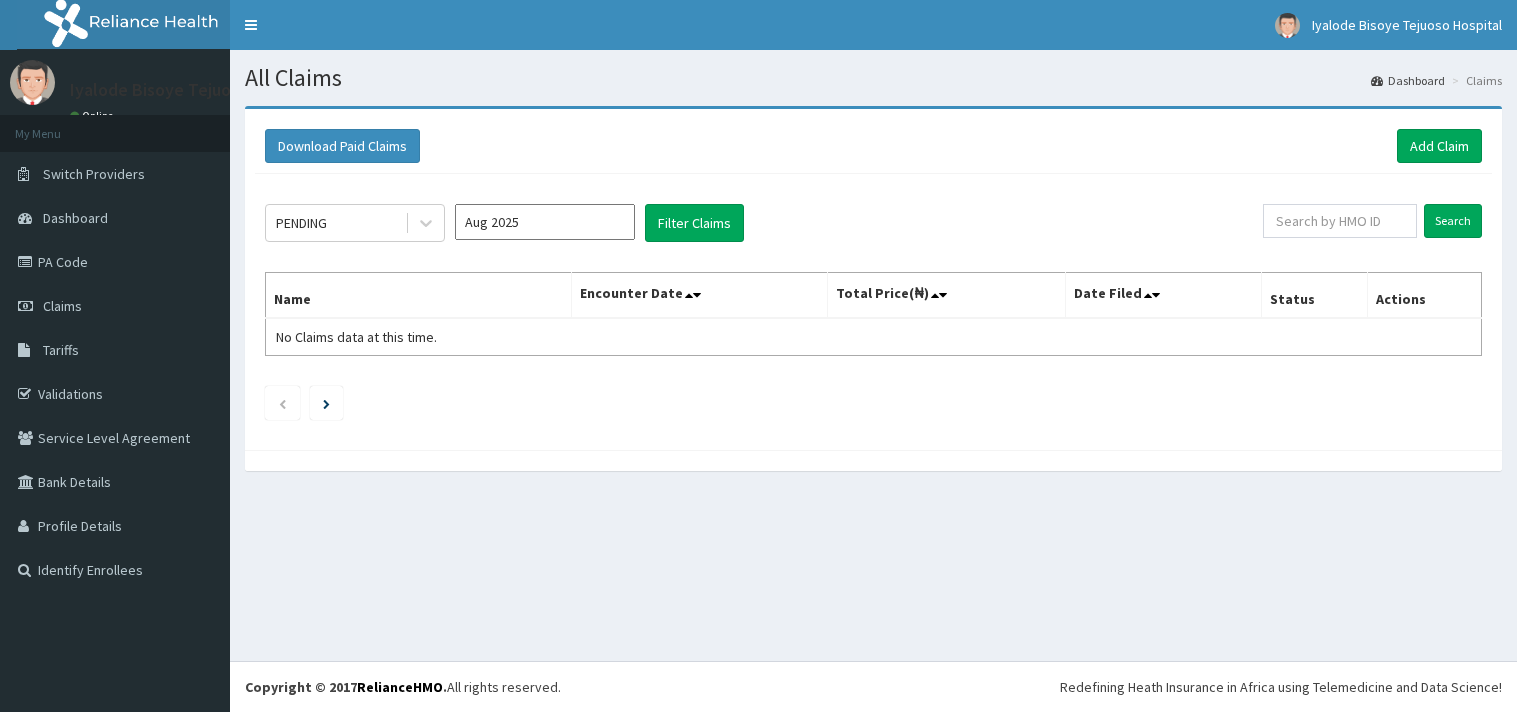 scroll, scrollTop: 0, scrollLeft: 0, axis: both 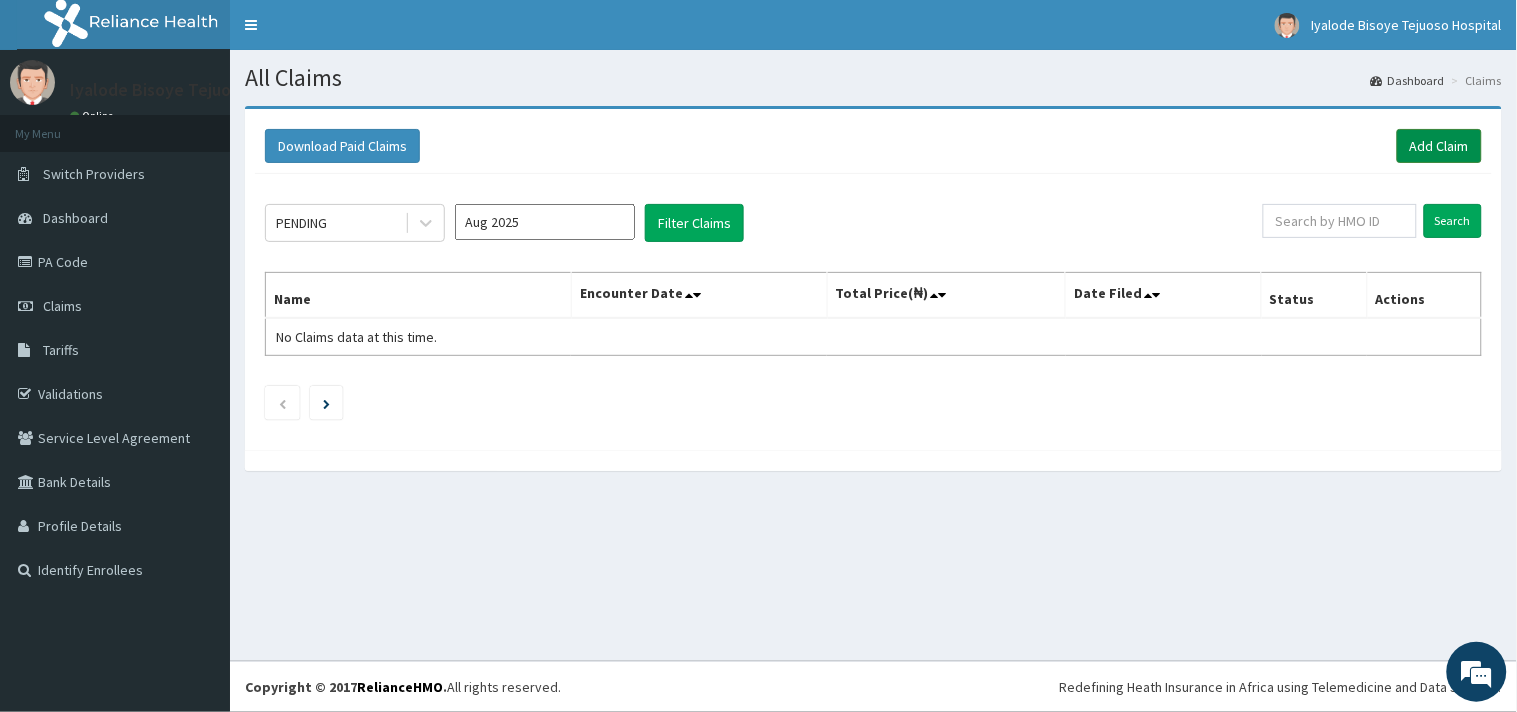 click on "Add Claim" at bounding box center [1439, 146] 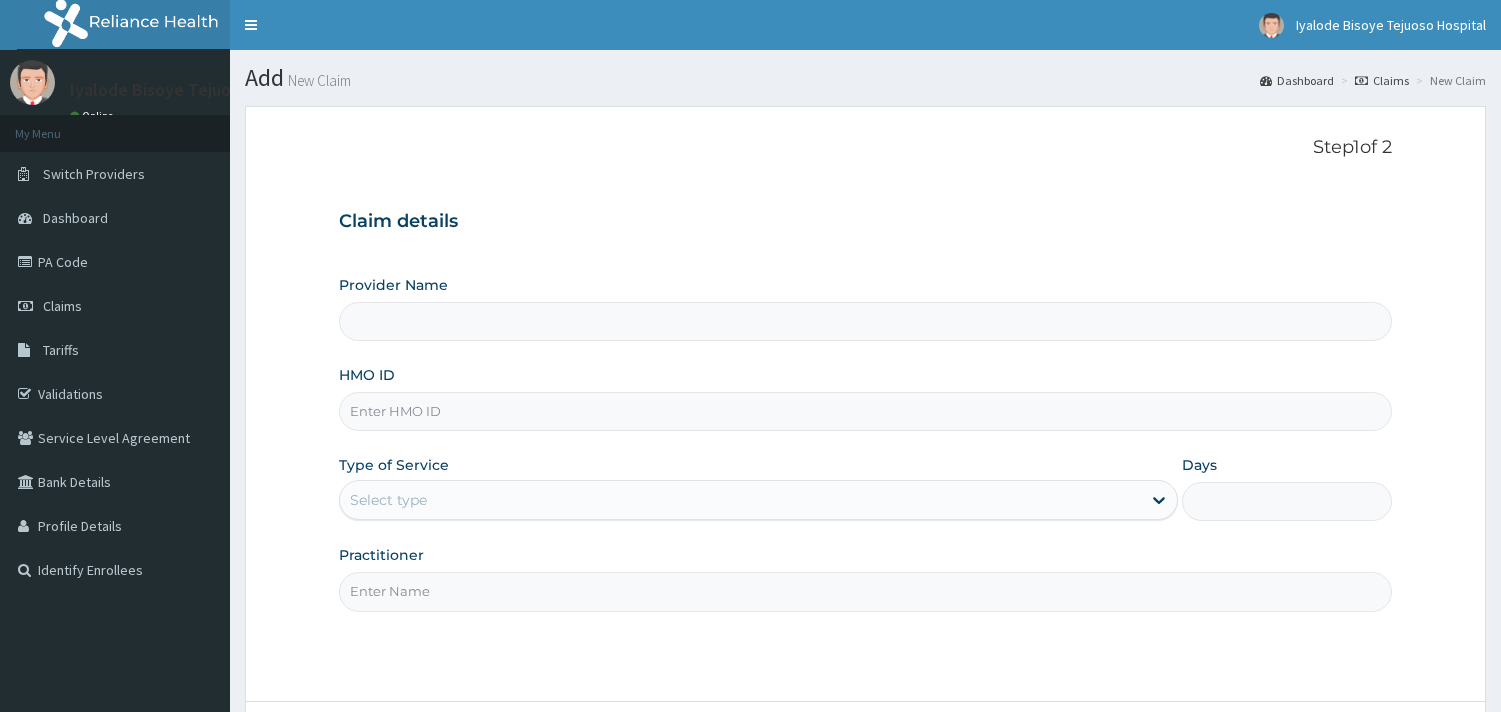 scroll, scrollTop: 0, scrollLeft: 0, axis: both 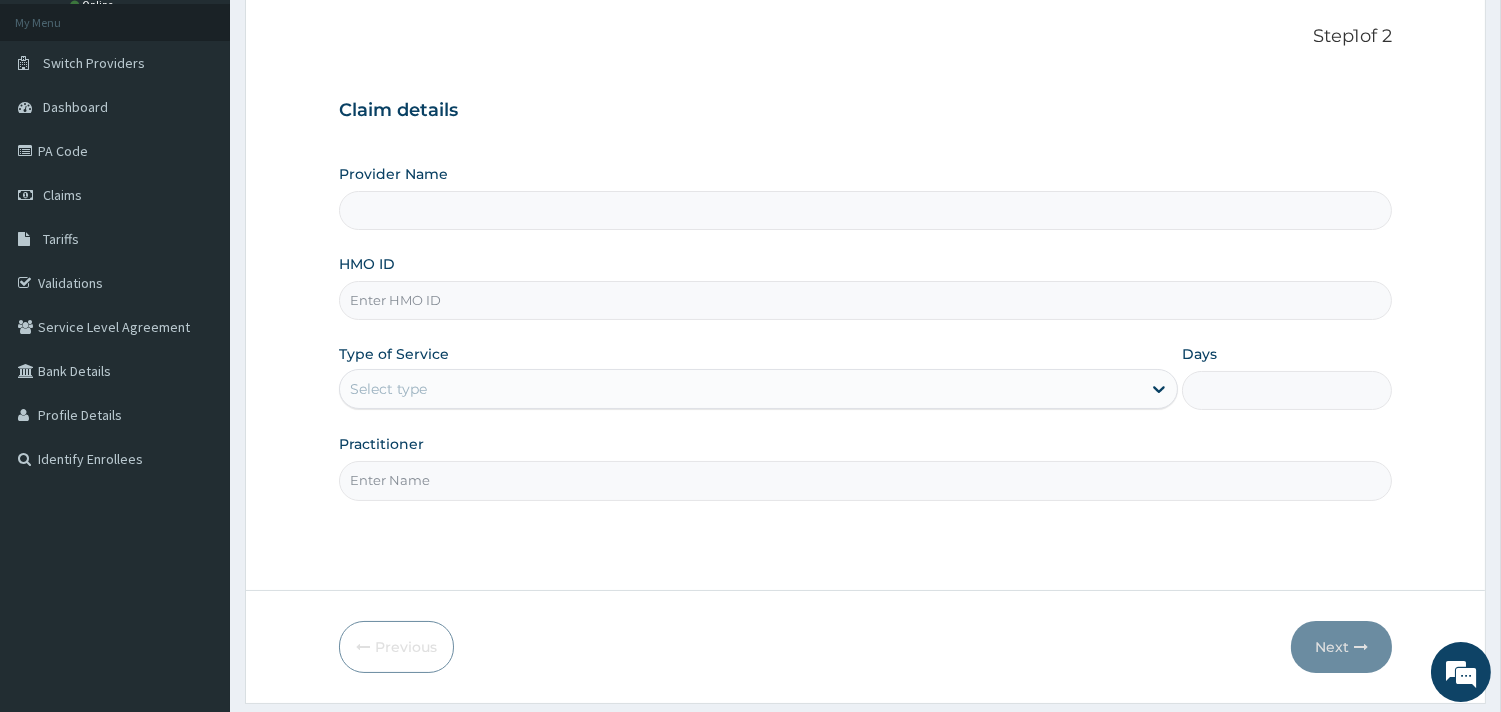 type on "Iyalode Bisoye Tejuoso Hospital" 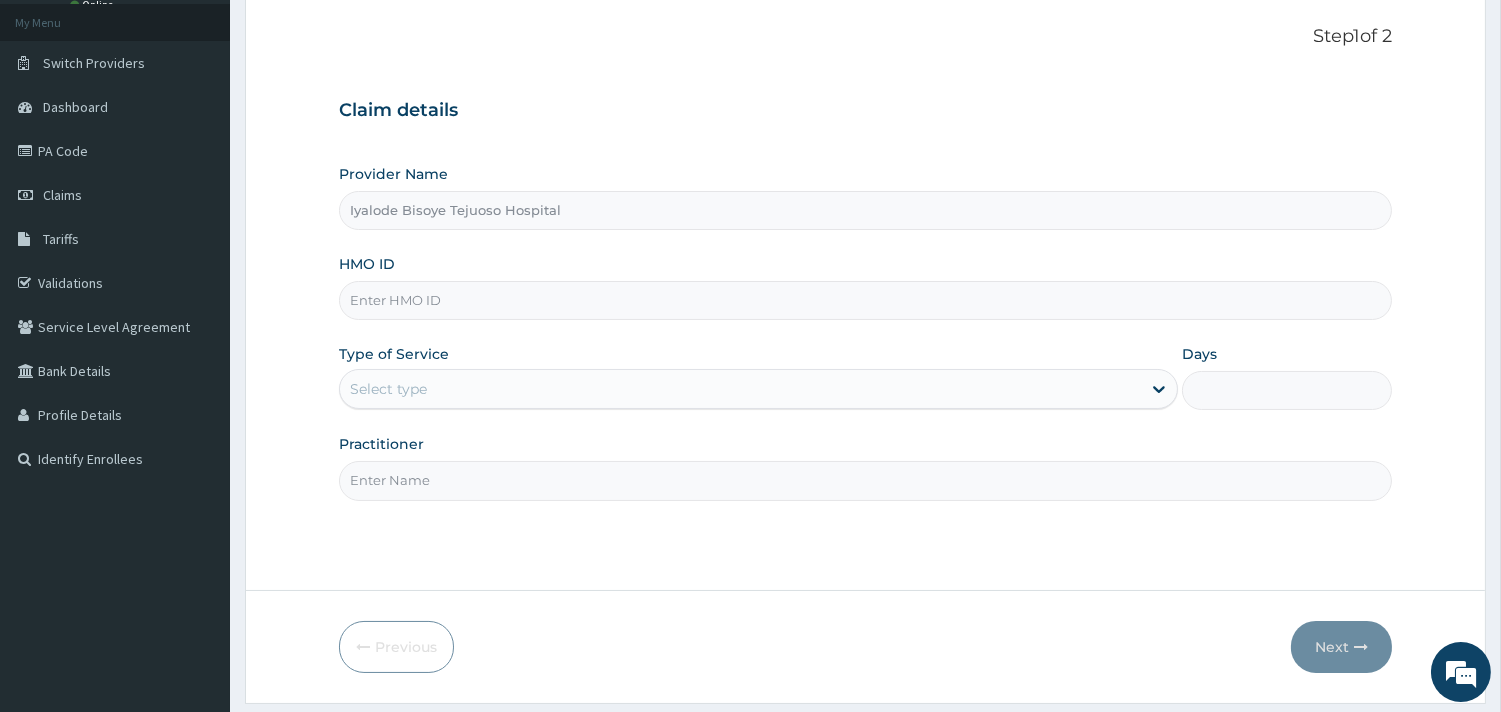 click on "Select type" at bounding box center (740, 389) 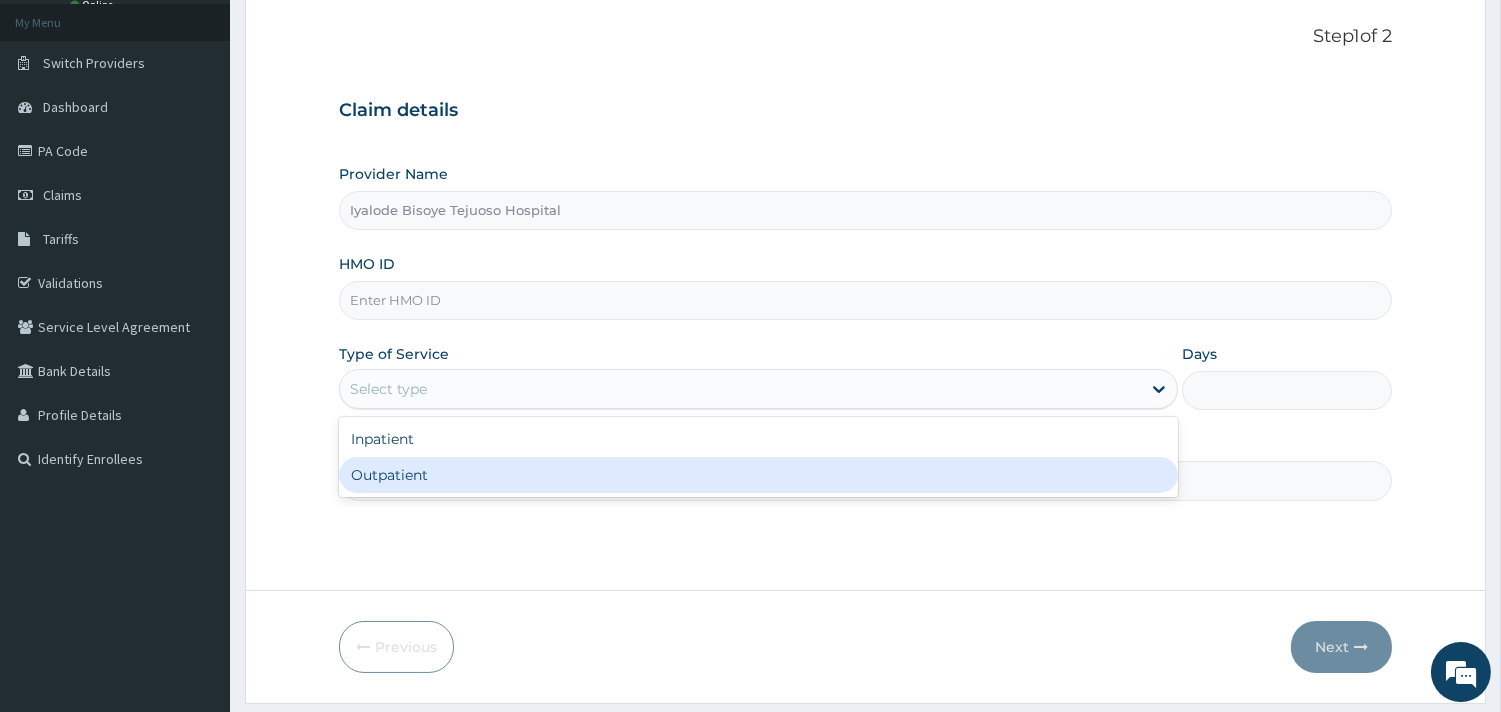 click on "Outpatient" at bounding box center (758, 475) 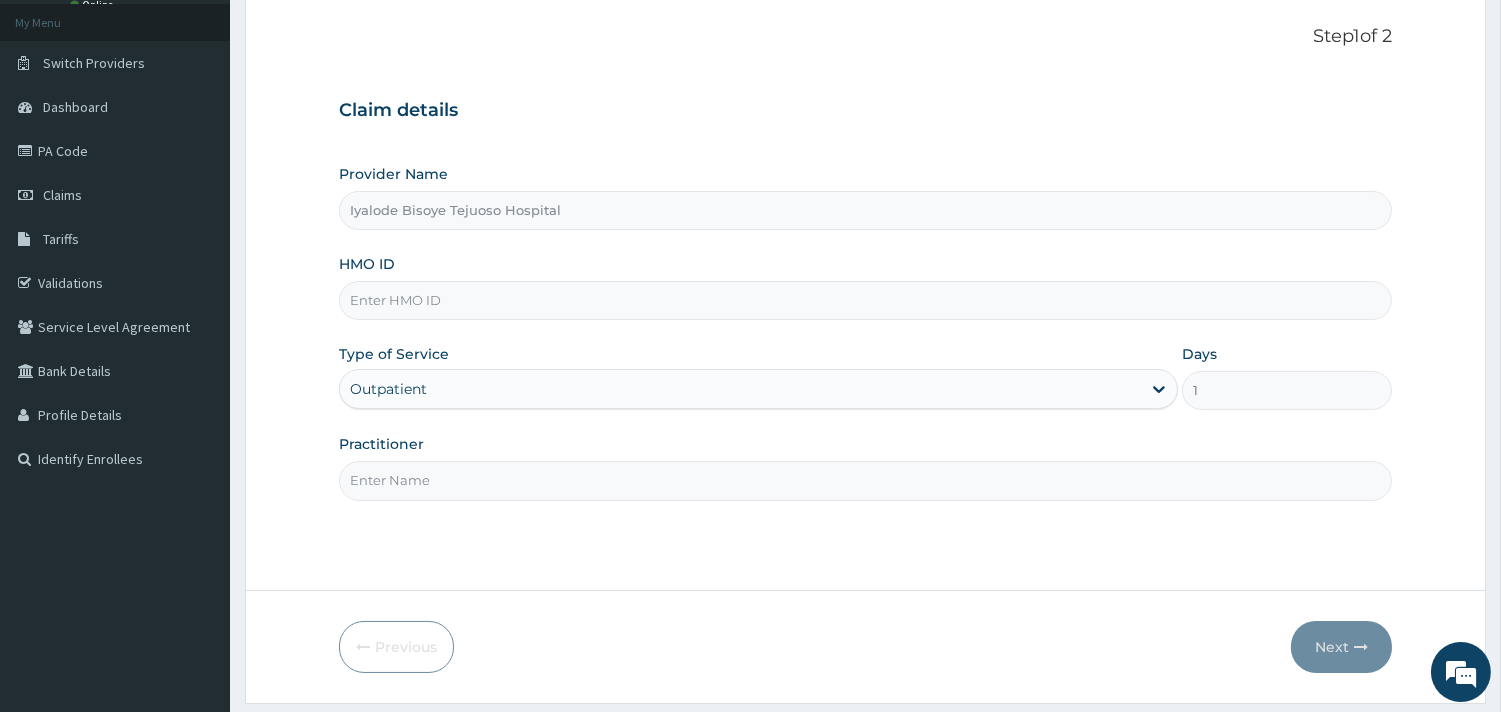 click on "HMO ID" at bounding box center [865, 300] 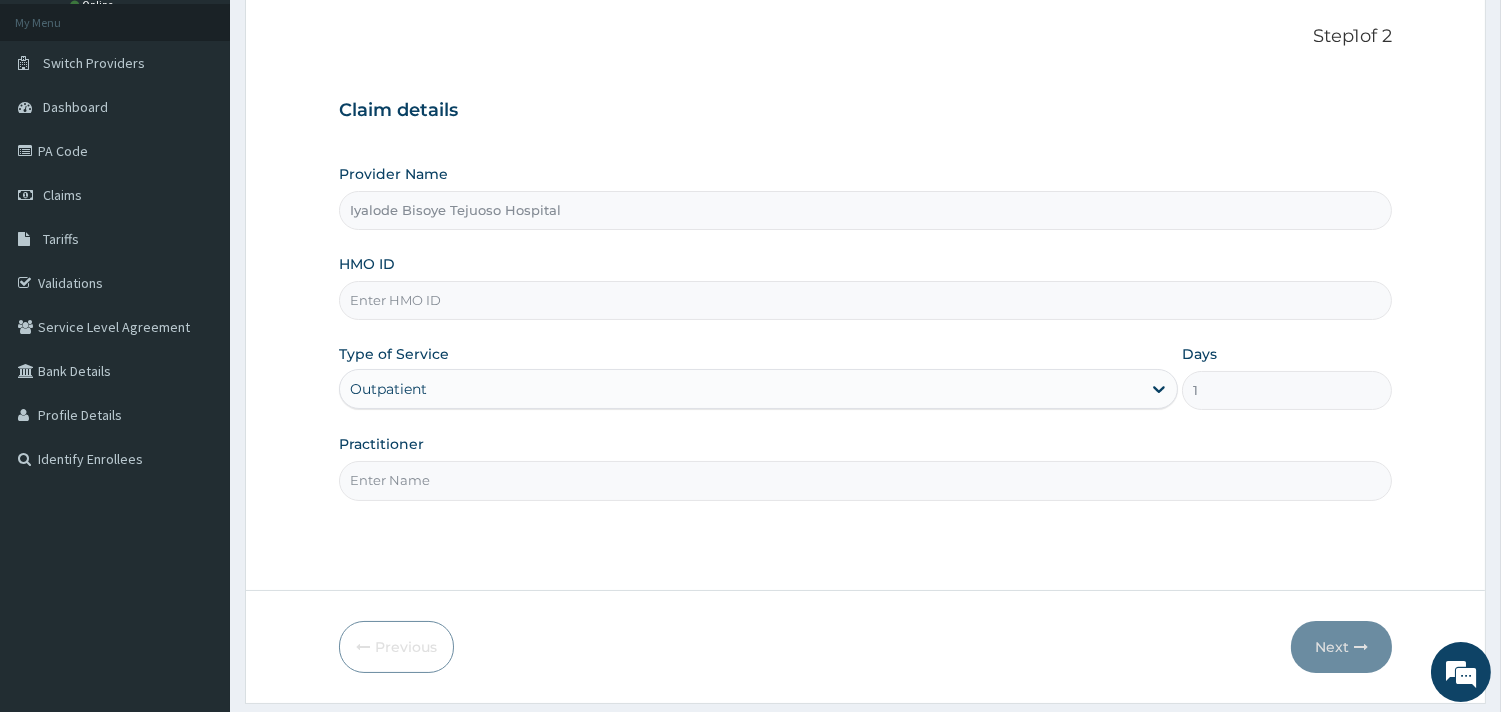 scroll, scrollTop: 0, scrollLeft: 0, axis: both 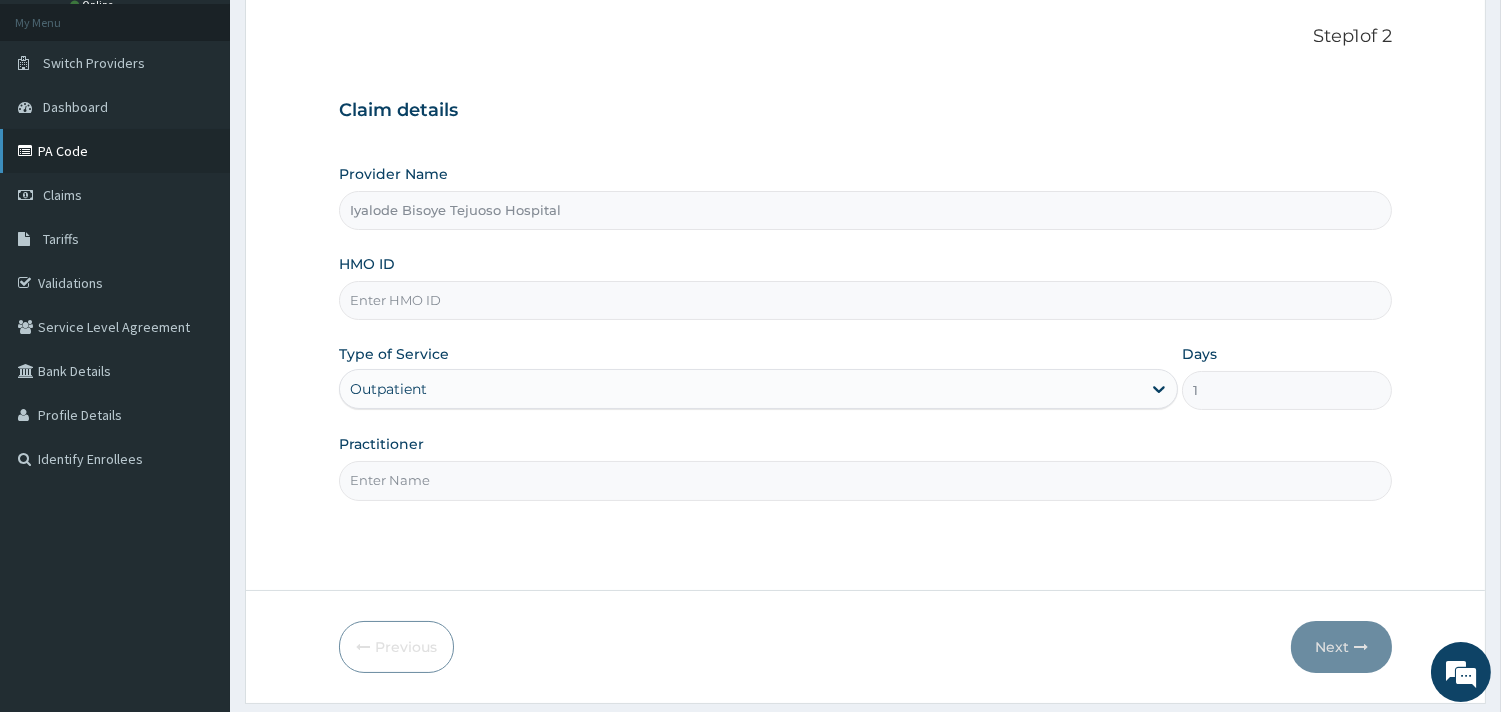 click on "PA Code" at bounding box center [115, 151] 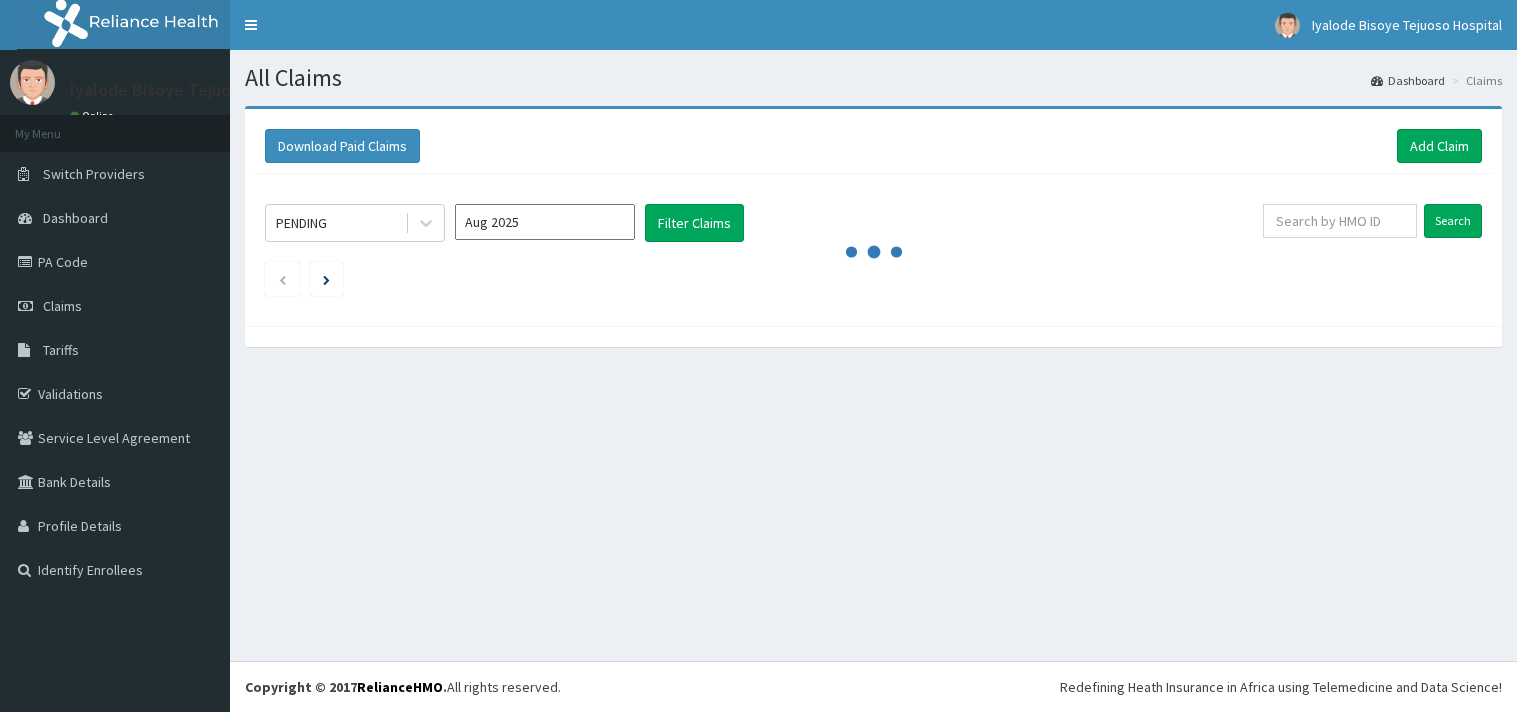scroll, scrollTop: 0, scrollLeft: 0, axis: both 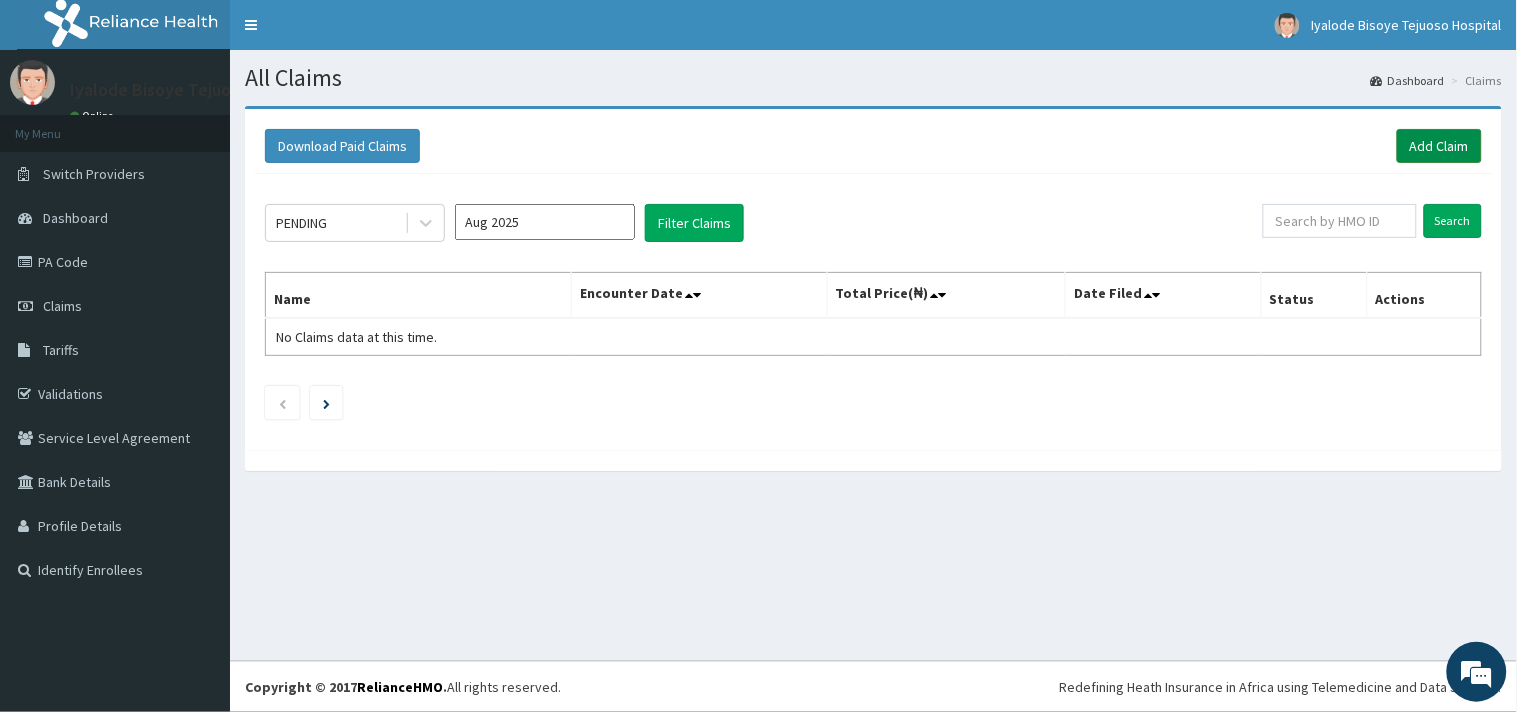 click on "Add Claim" at bounding box center [1439, 146] 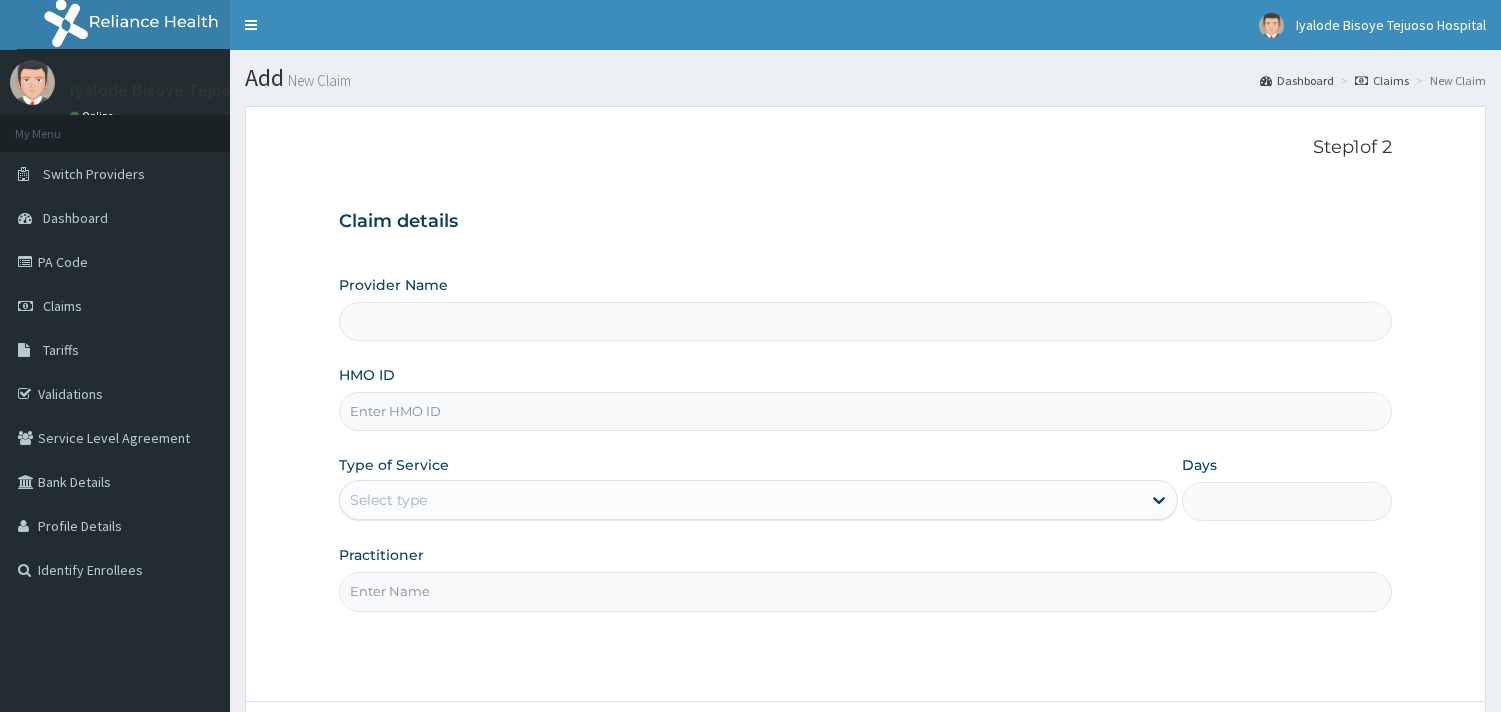 scroll, scrollTop: 0, scrollLeft: 0, axis: both 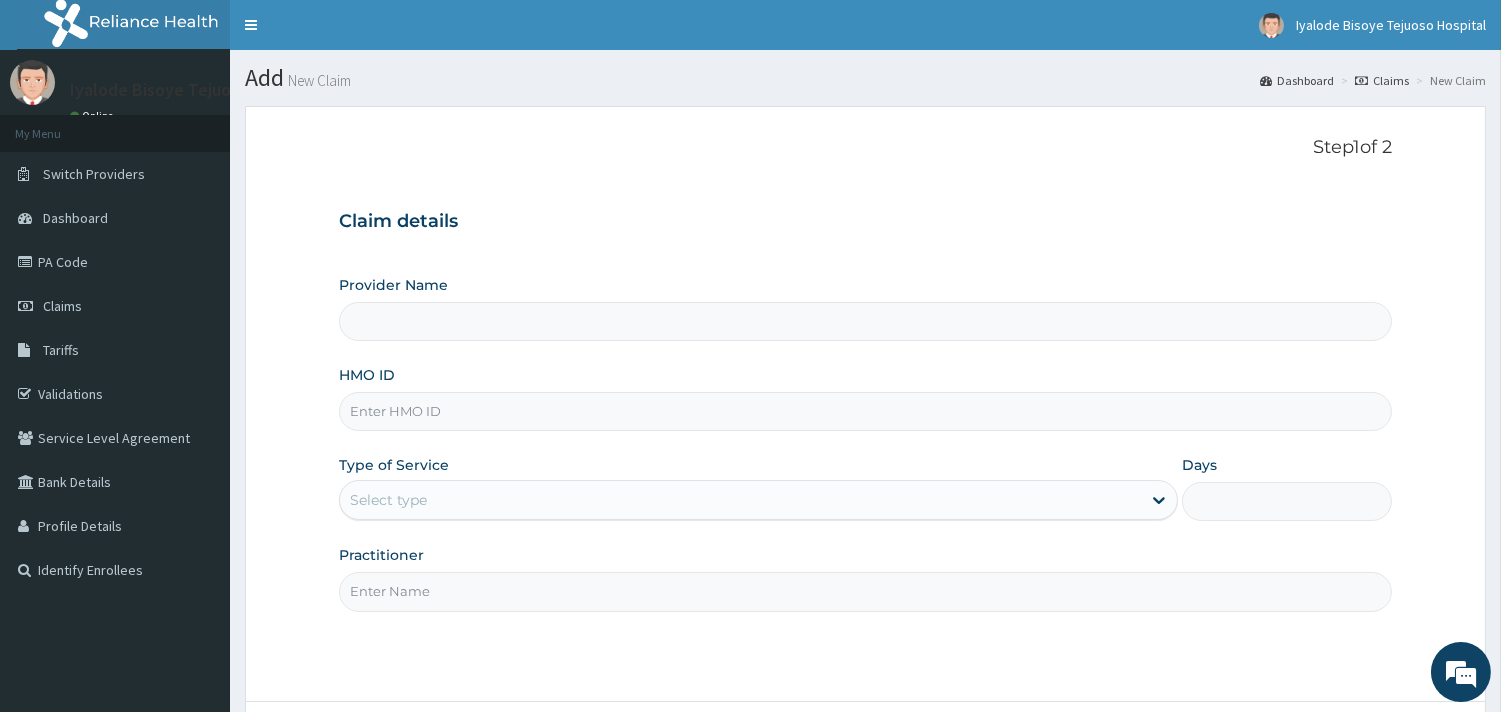type on "Iyalode Bisoye Tejuoso Hospital" 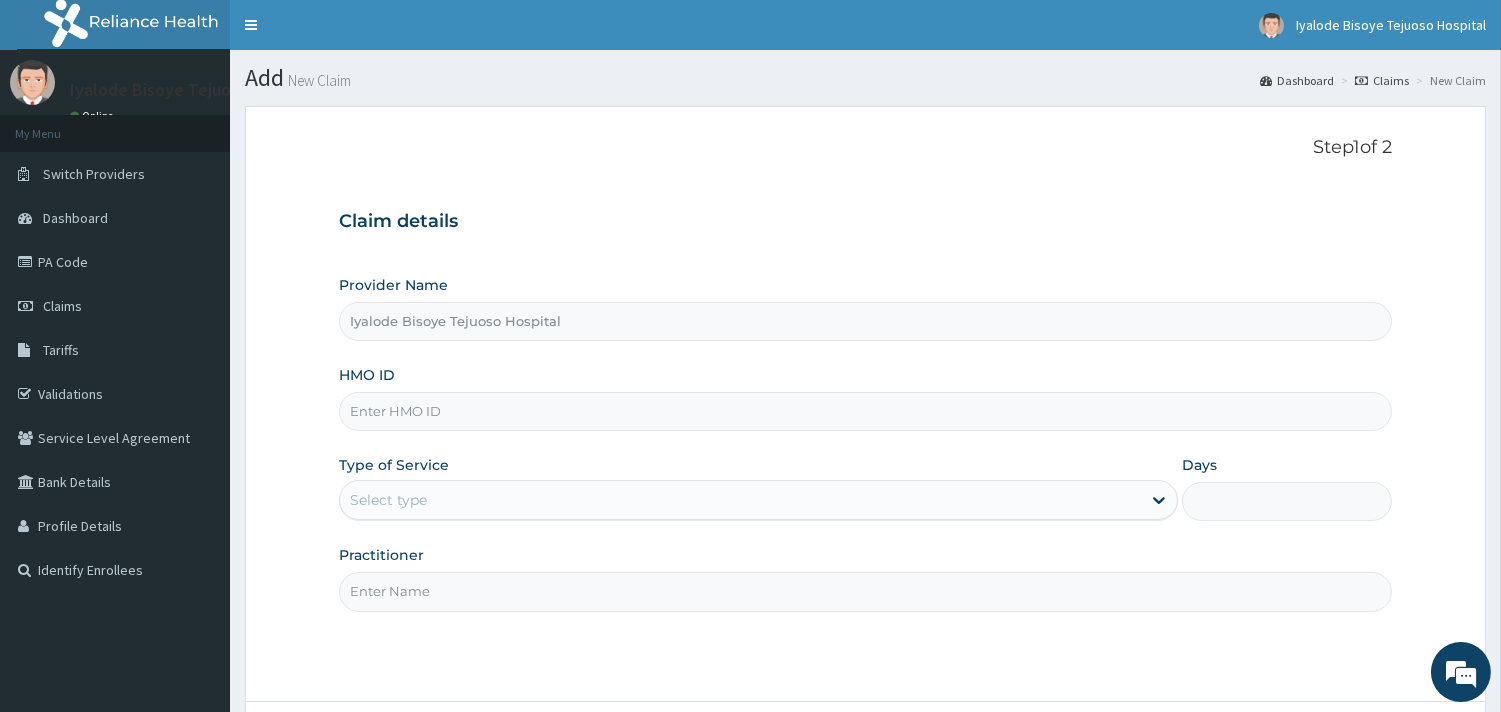 click on "HMO ID" at bounding box center (865, 411) 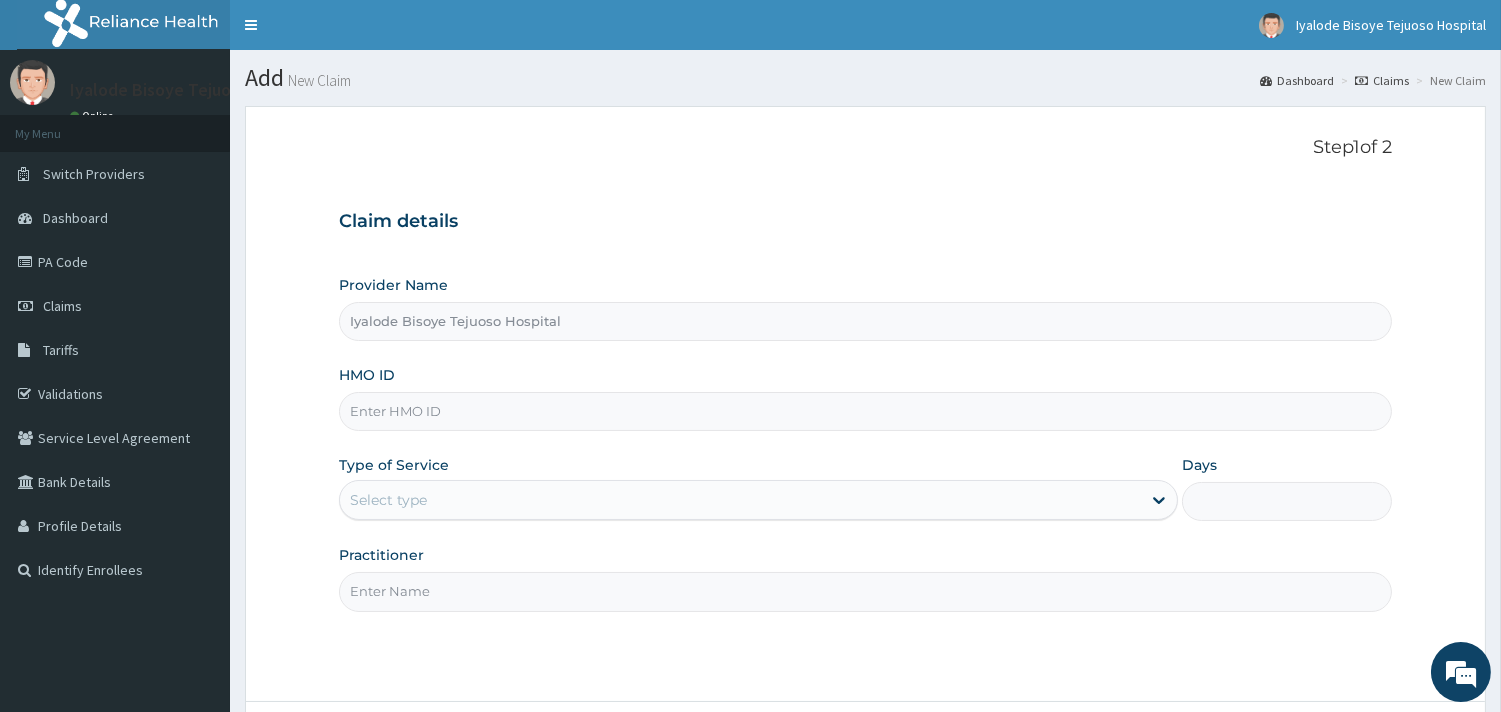 type on "f" 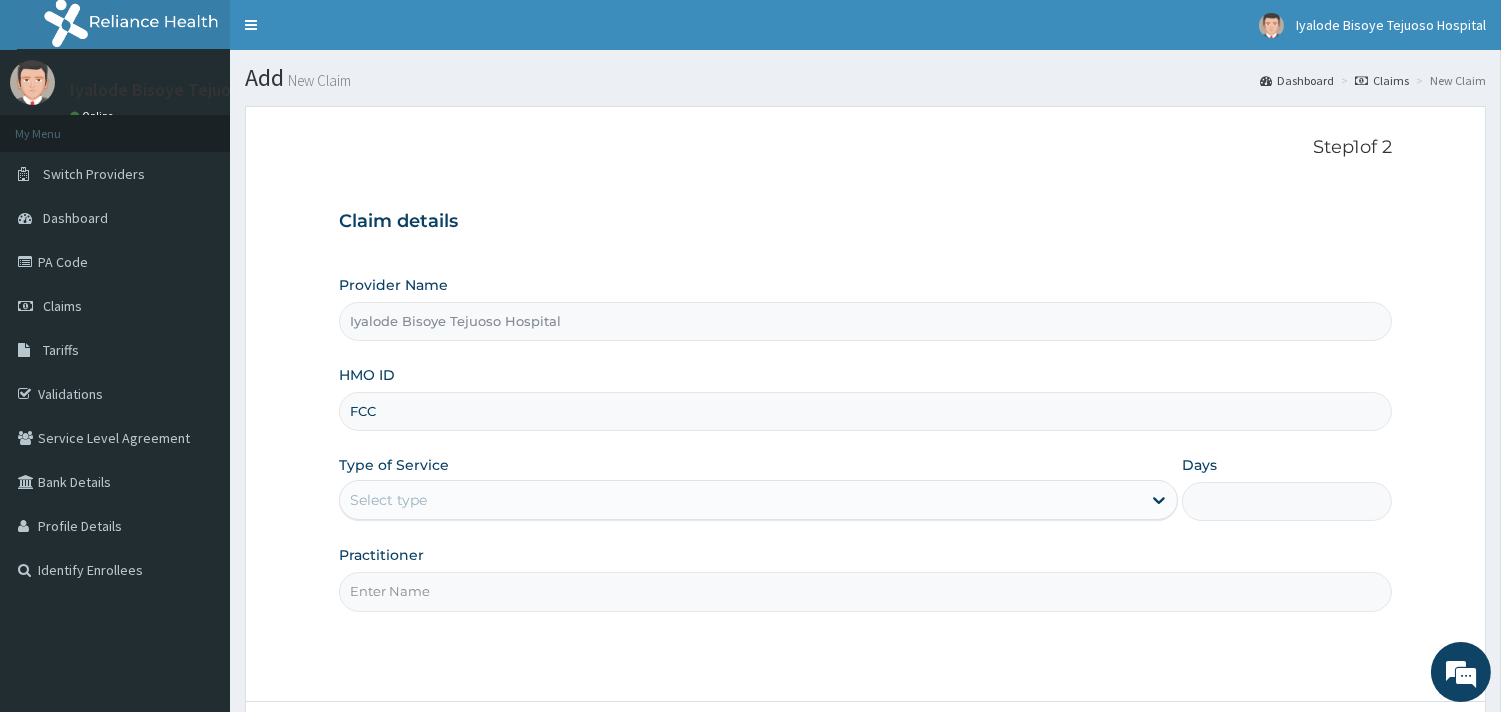 scroll, scrollTop: 0, scrollLeft: 0, axis: both 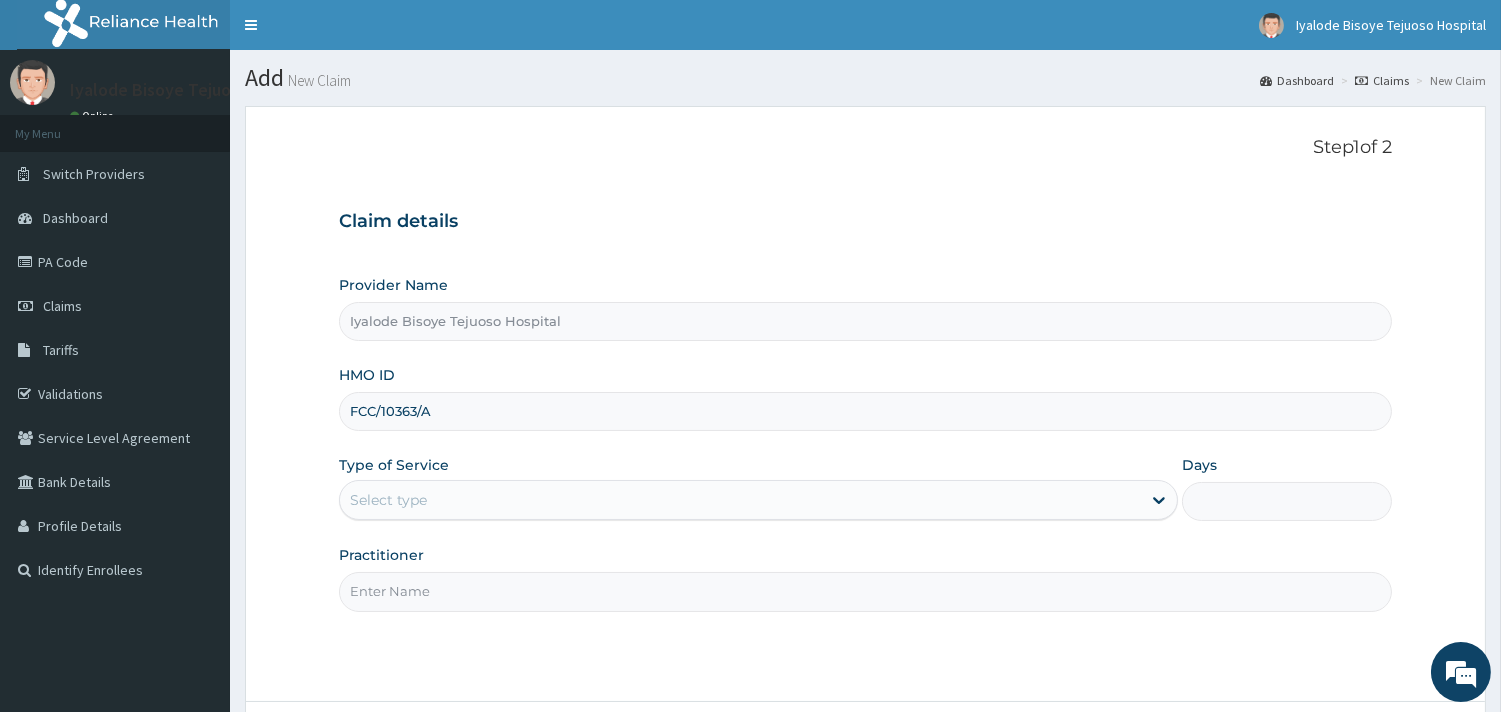 type on "FCC/10363/A" 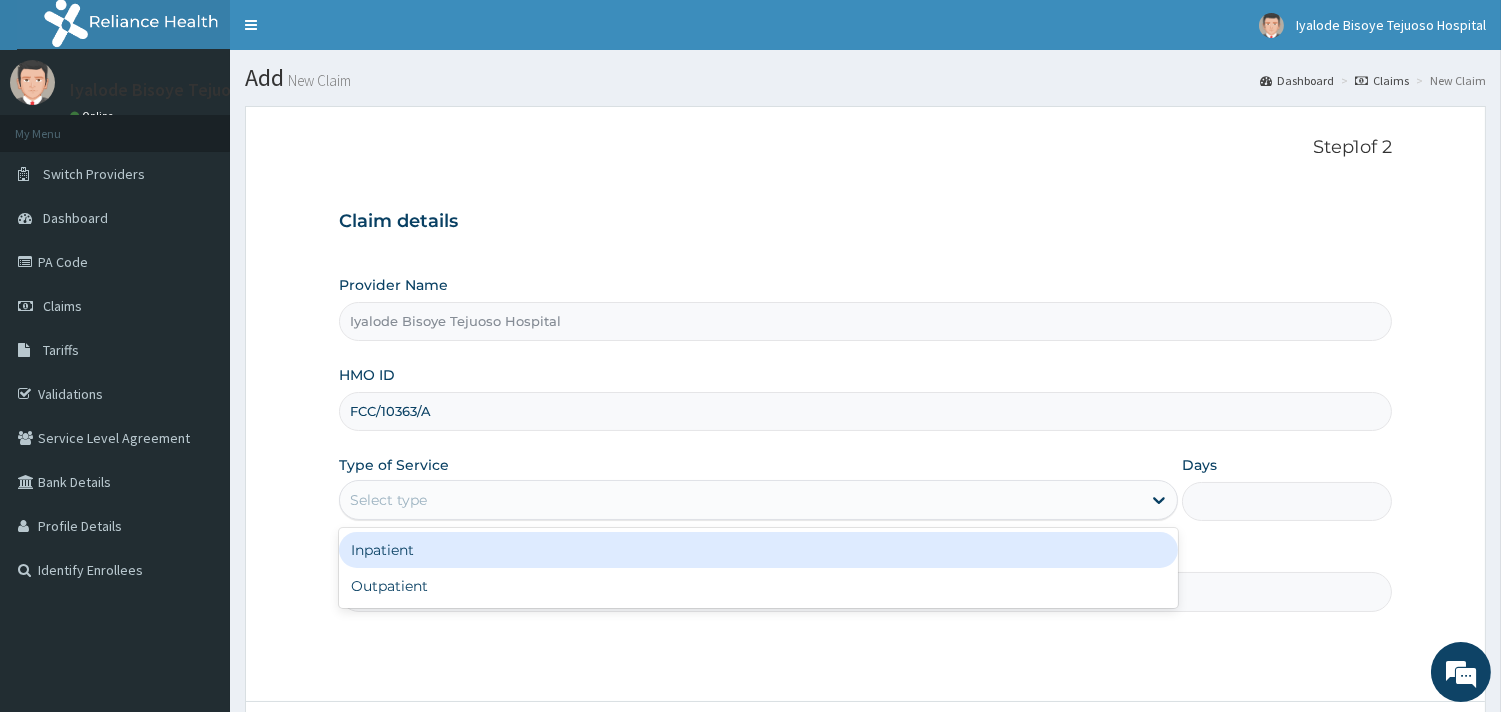 click on "Select type" at bounding box center (740, 500) 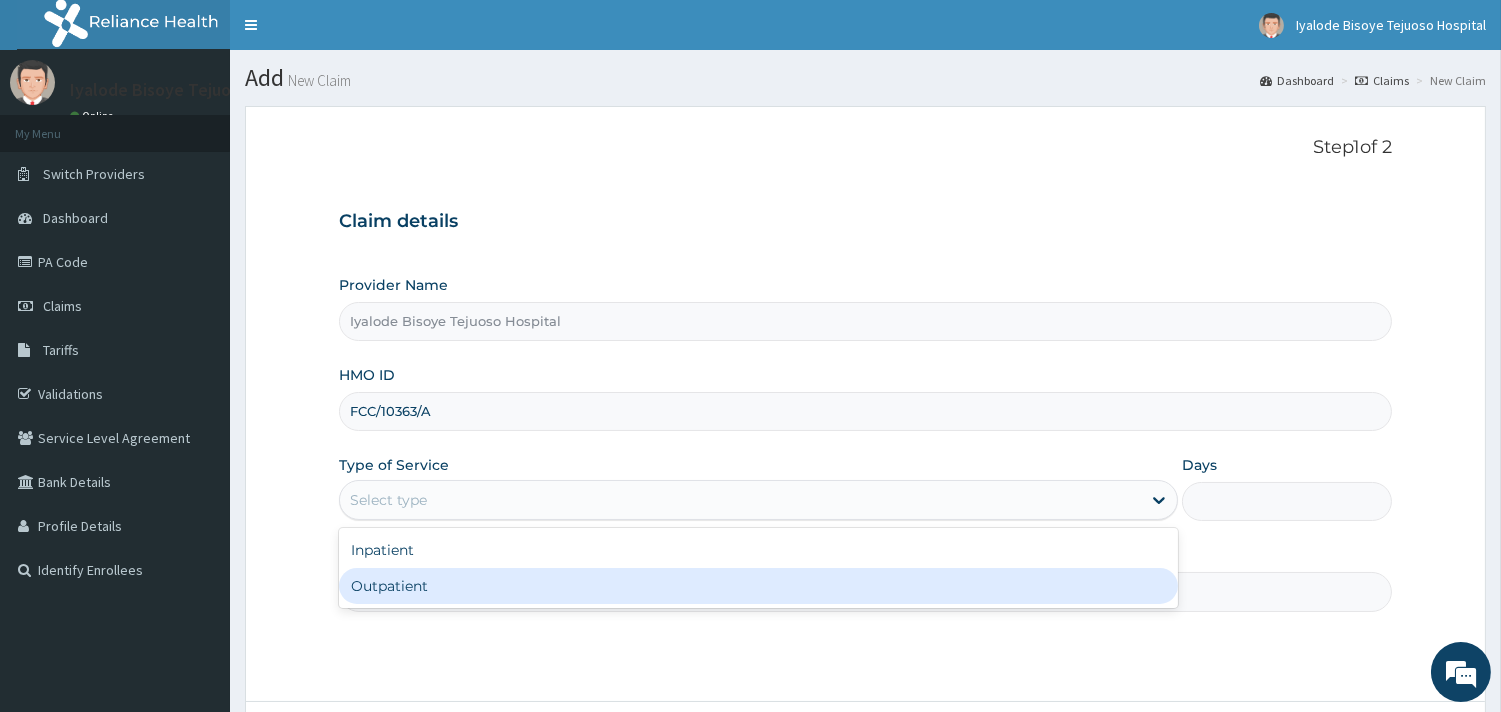 click on "Outpatient" at bounding box center [758, 586] 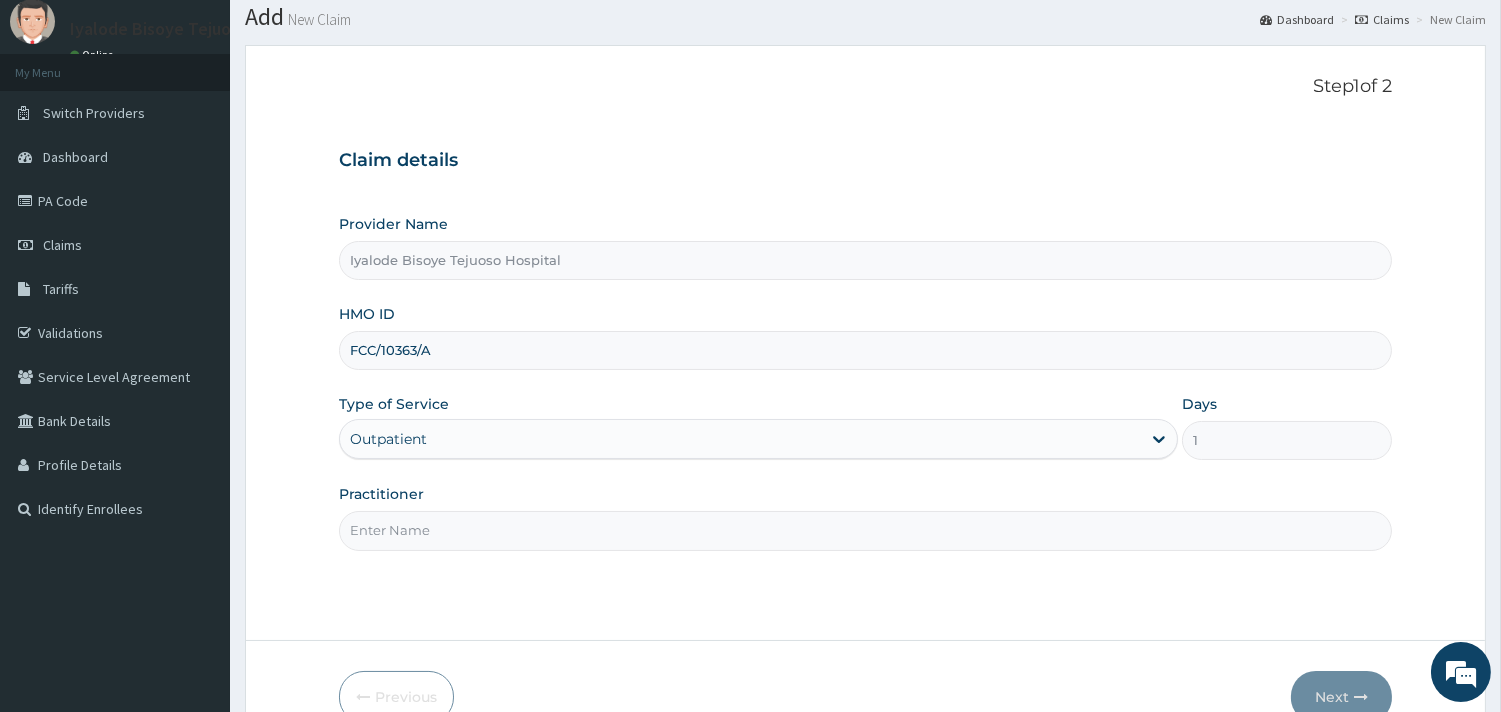 scroll, scrollTop: 111, scrollLeft: 0, axis: vertical 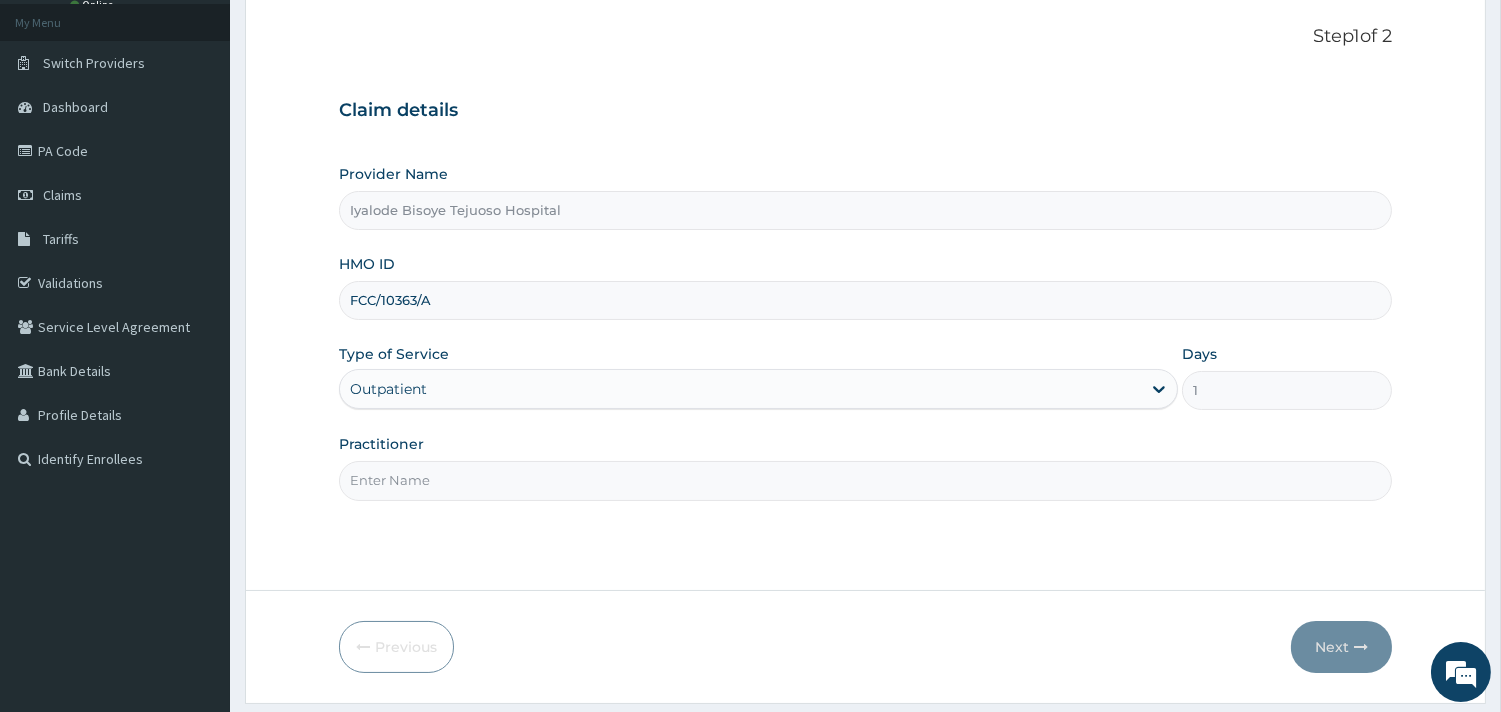 click on "Practitioner" at bounding box center (865, 480) 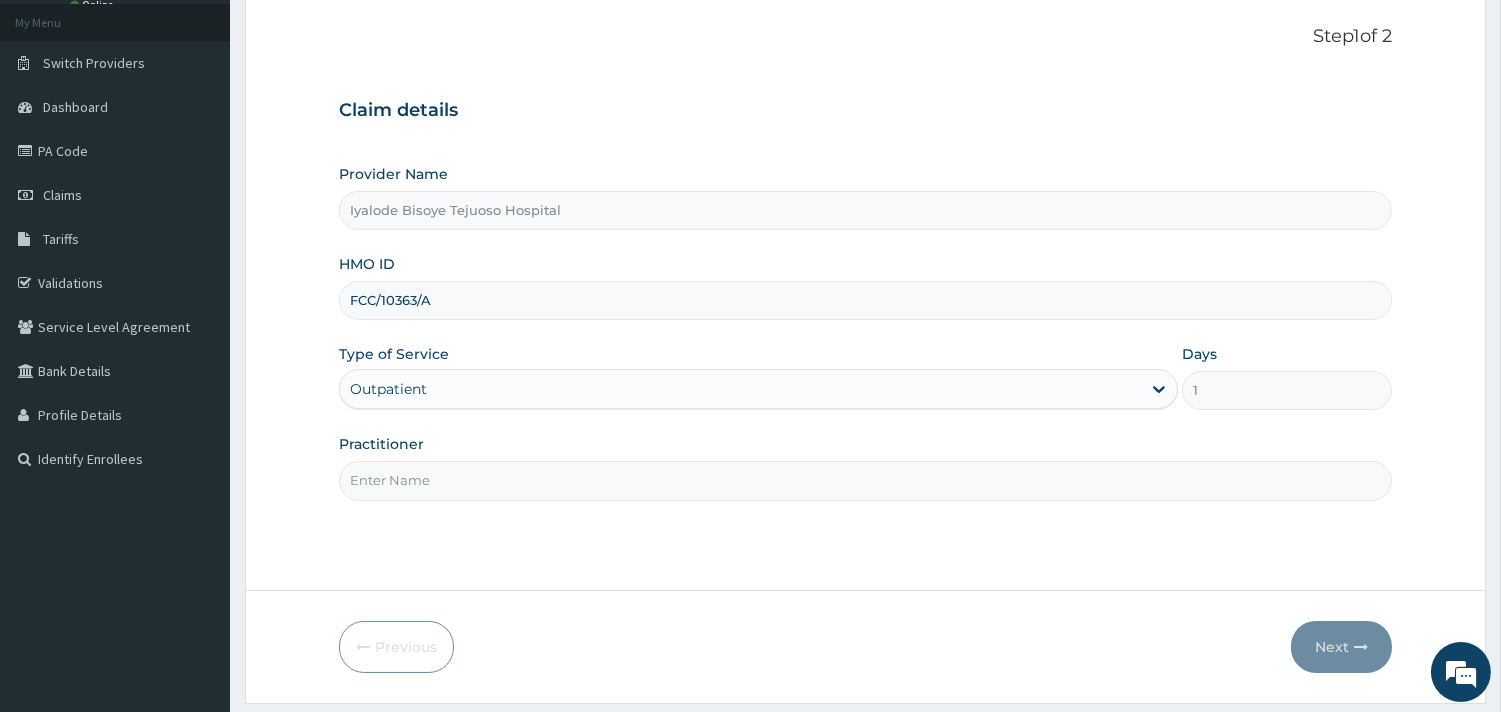 type on "DR MICHEAL" 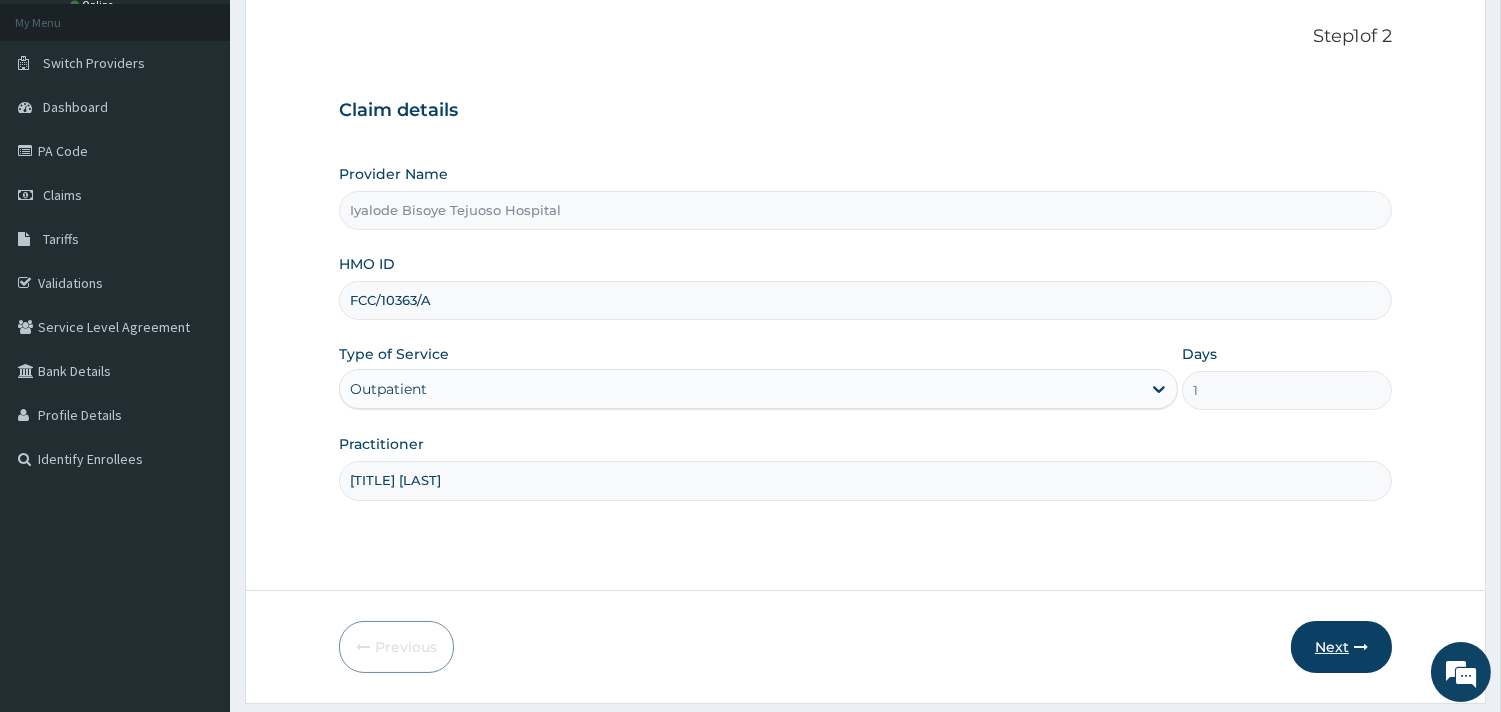 click on "Next" at bounding box center [1341, 647] 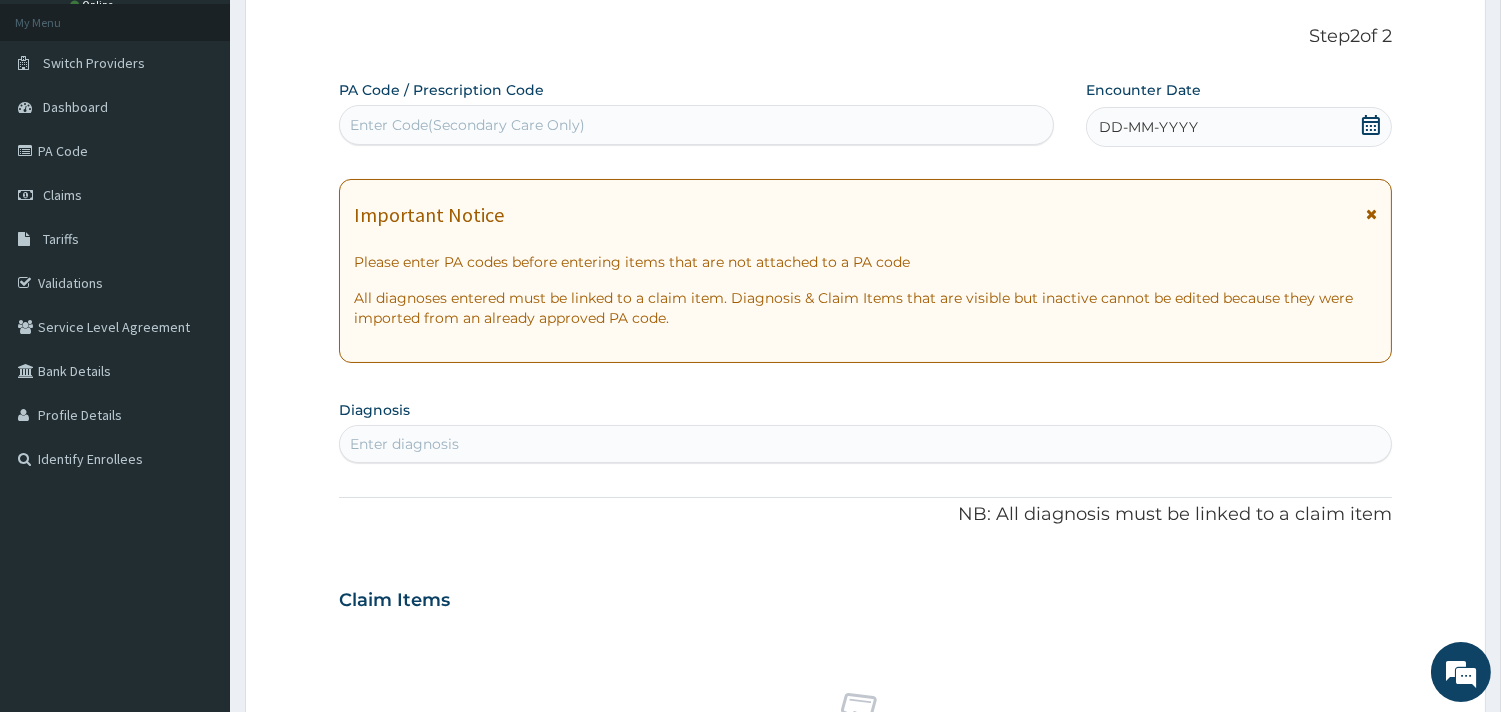 click on "Enter Code(Secondary Care Only)" at bounding box center [467, 125] 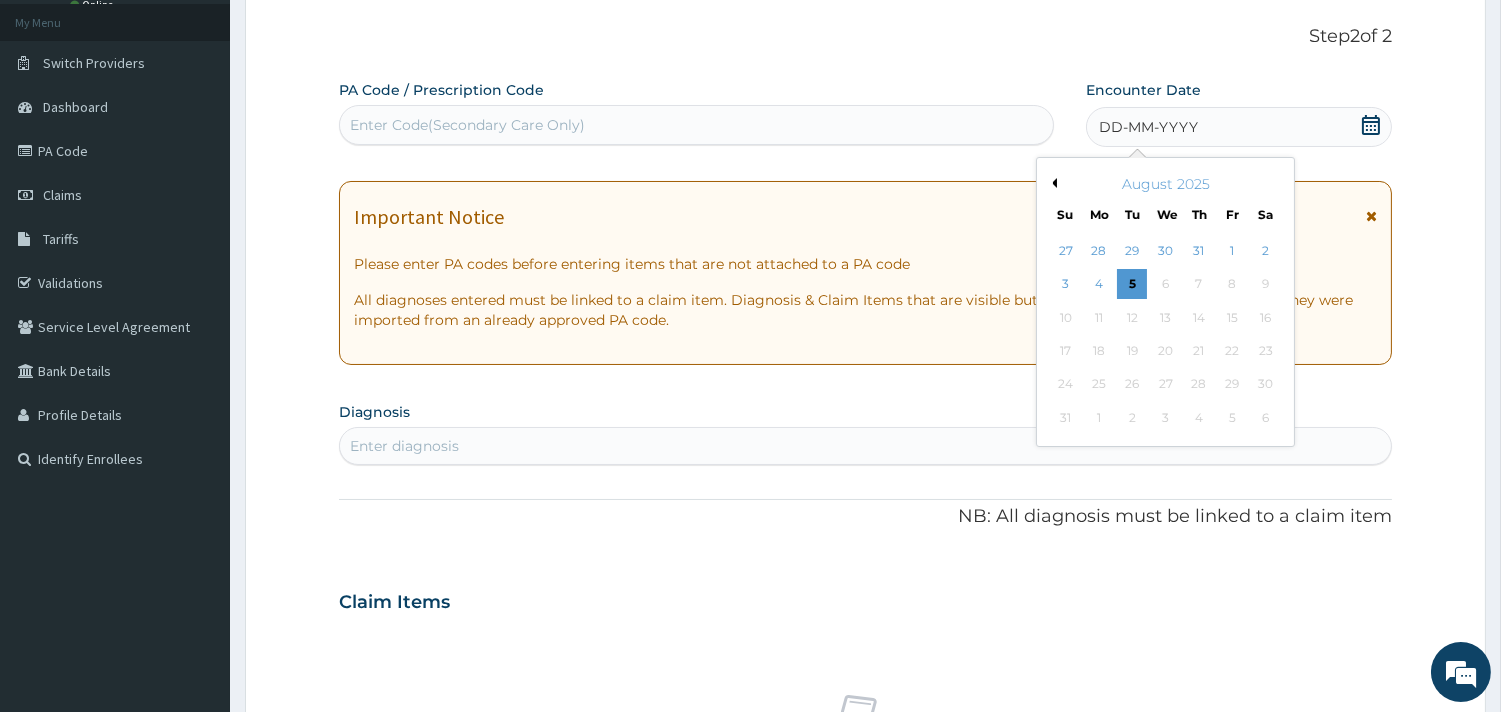 click on "Previous Month" at bounding box center [1052, 183] 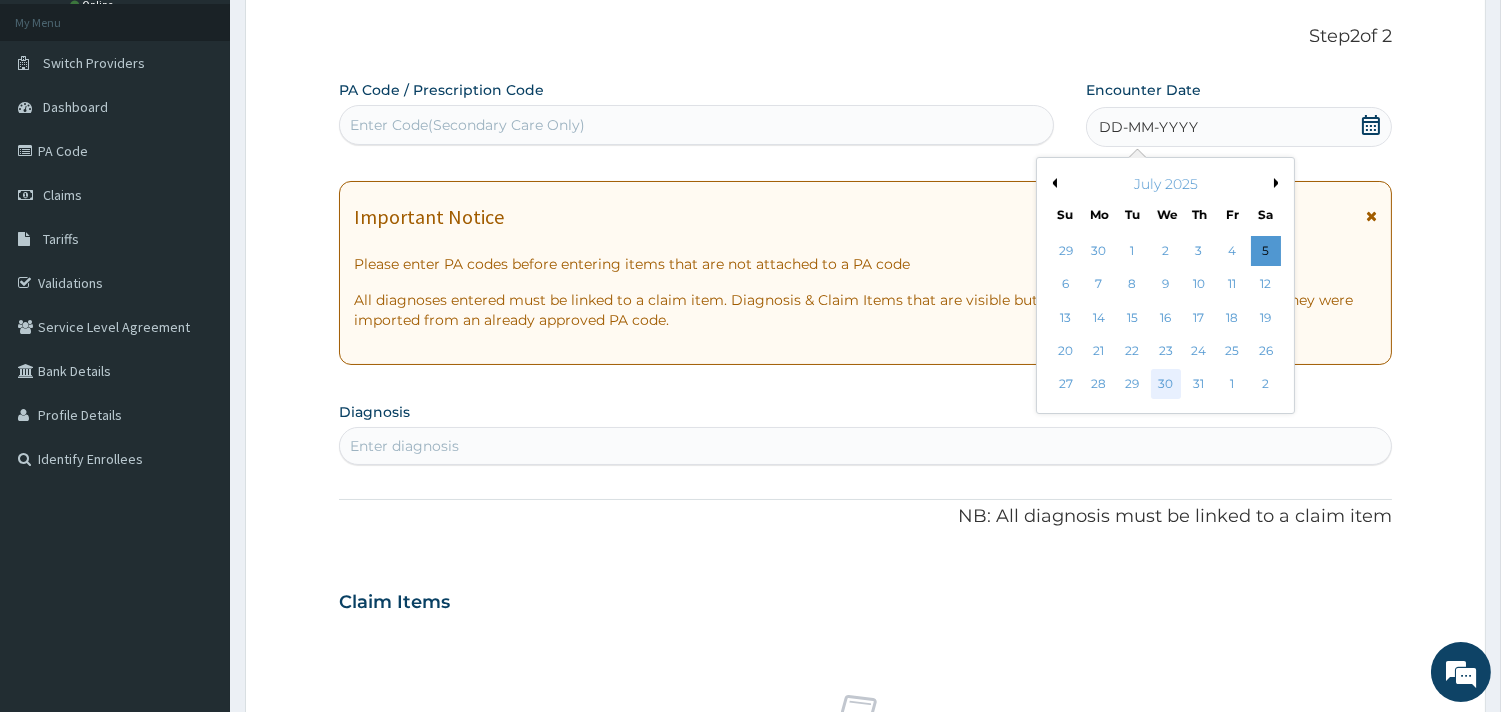click on "30" at bounding box center (1165, 385) 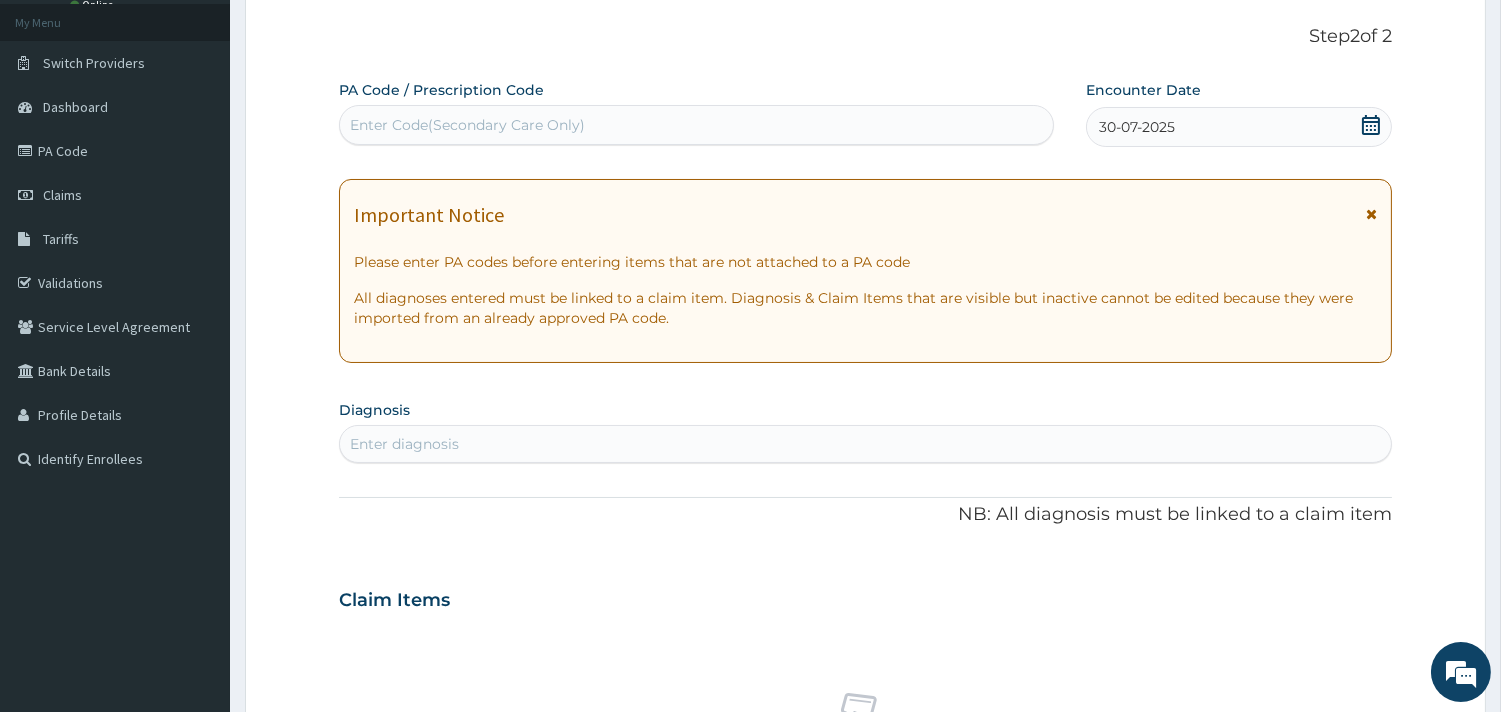 click on "Enter Code(Secondary Care Only)" at bounding box center (696, 125) 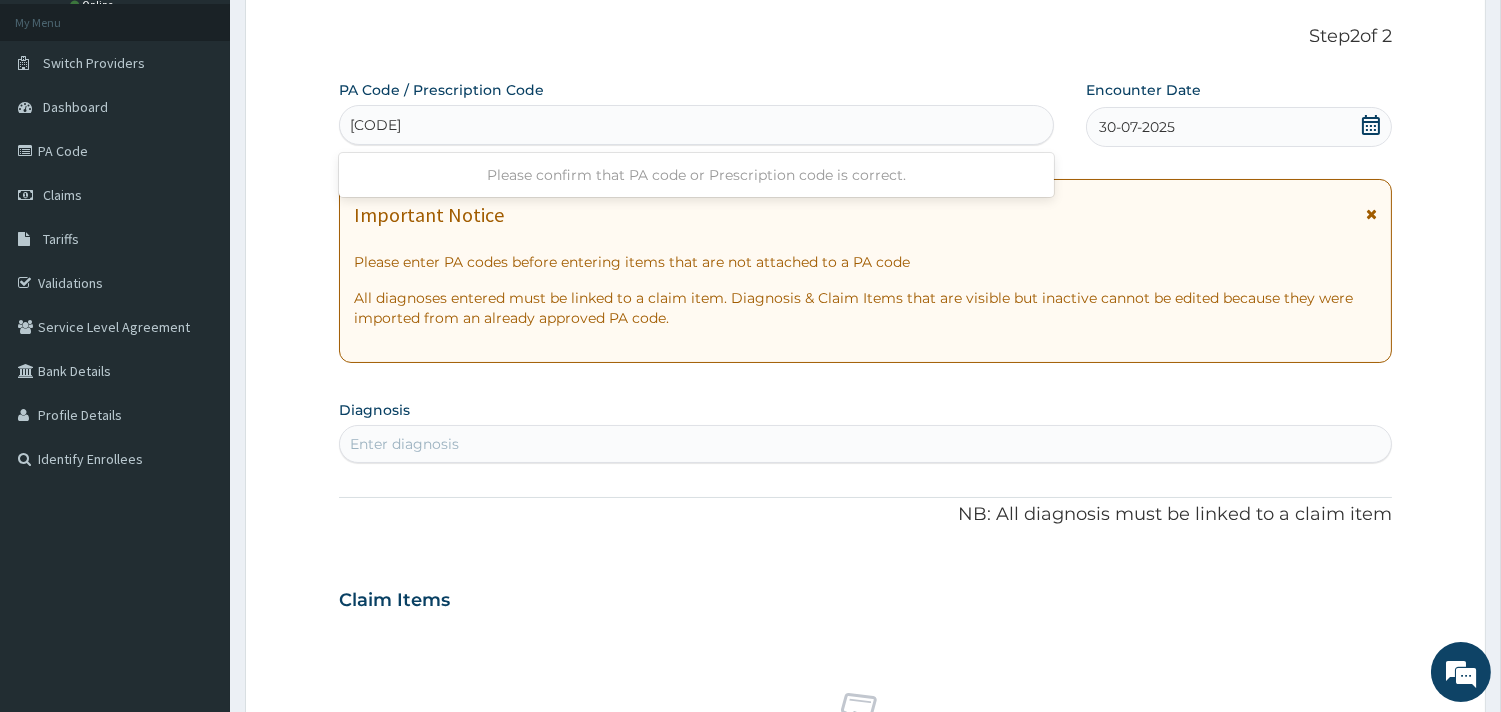 type on "PA/B1F5DB" 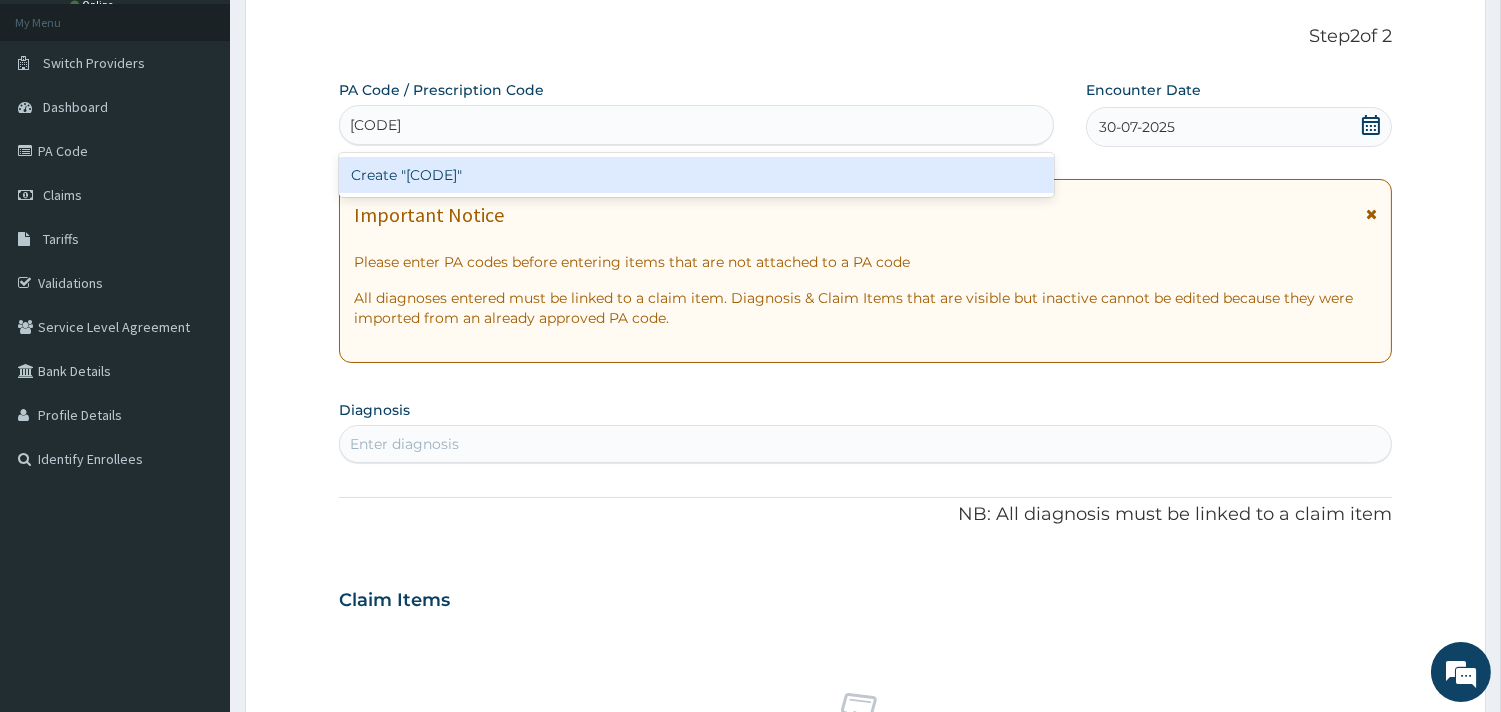click on "Create "PA/B1F5DB"" at bounding box center (696, 175) 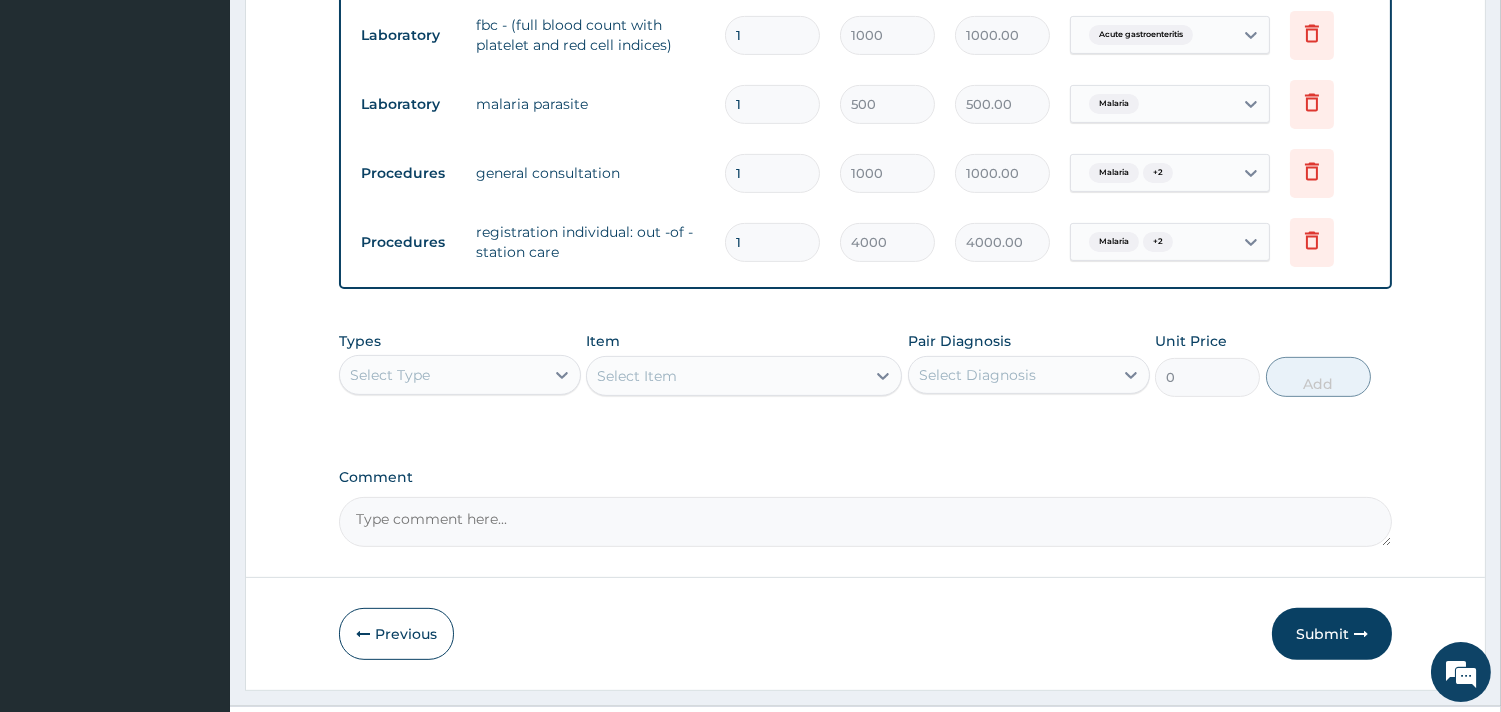 scroll, scrollTop: 1424, scrollLeft: 0, axis: vertical 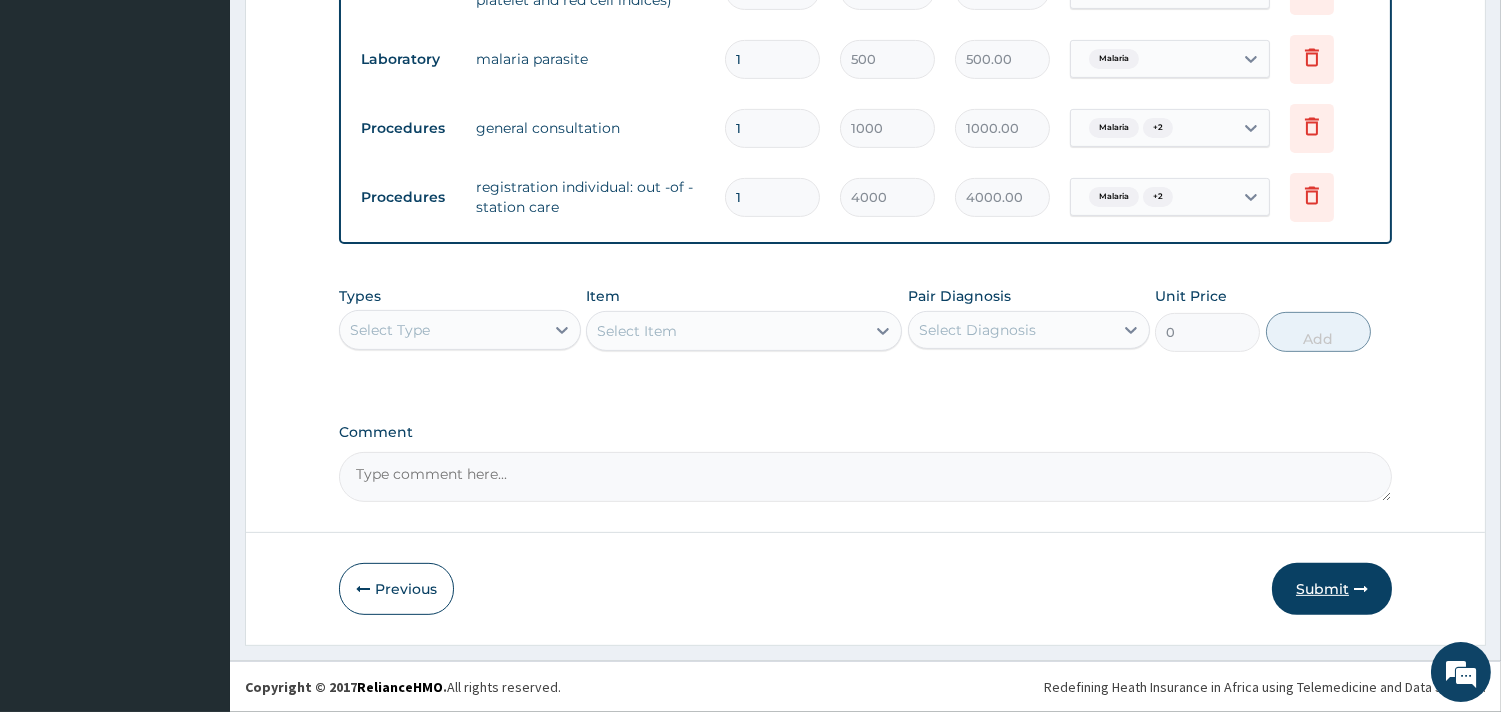 click on "Submit" at bounding box center [1332, 589] 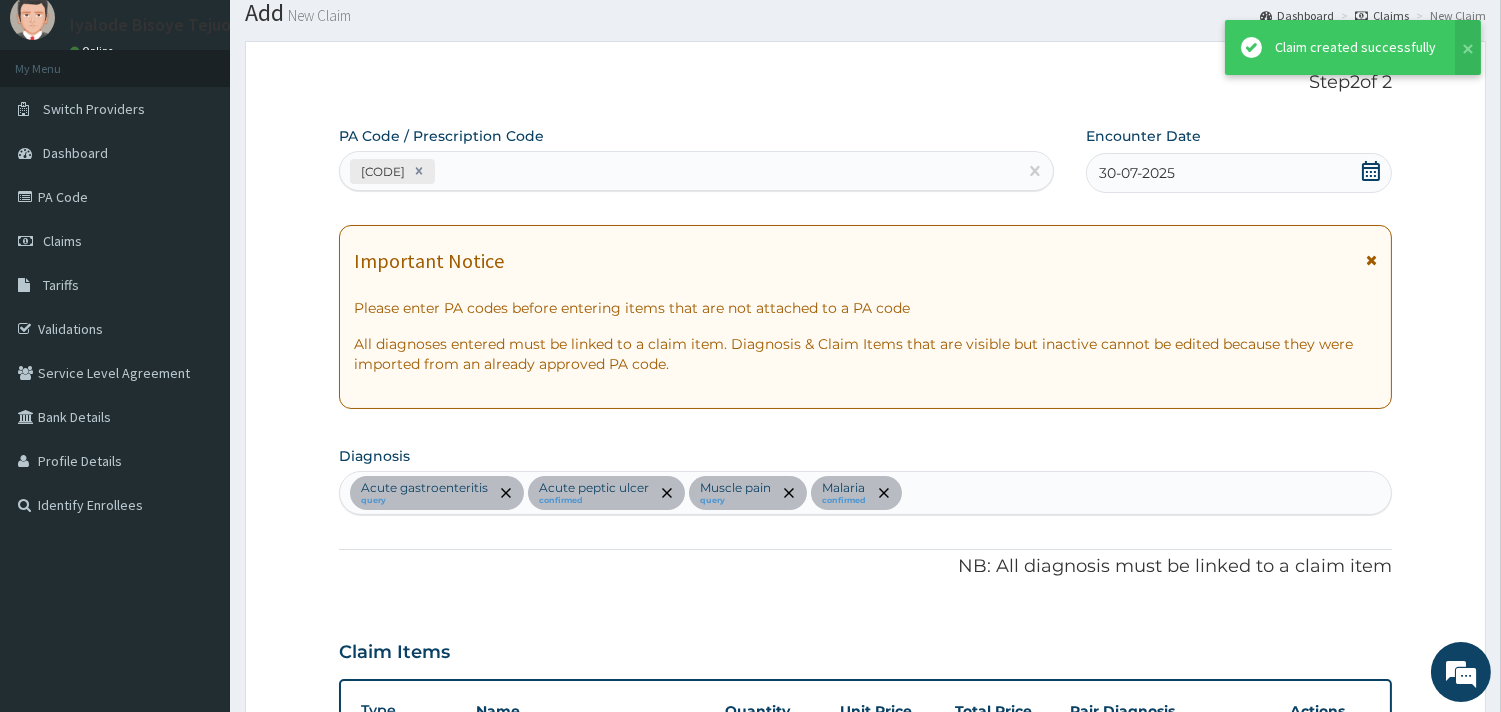 scroll, scrollTop: 1424, scrollLeft: 0, axis: vertical 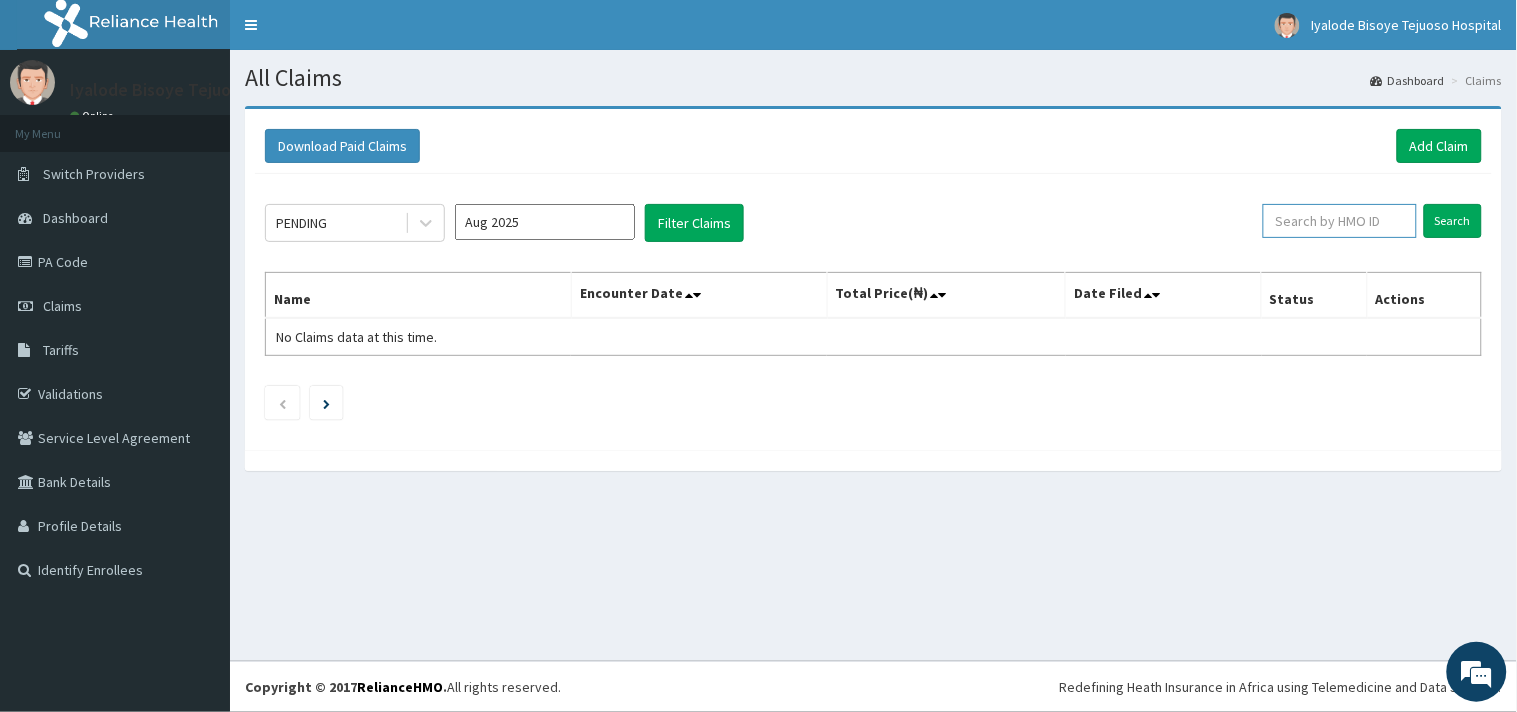 click at bounding box center (1340, 221) 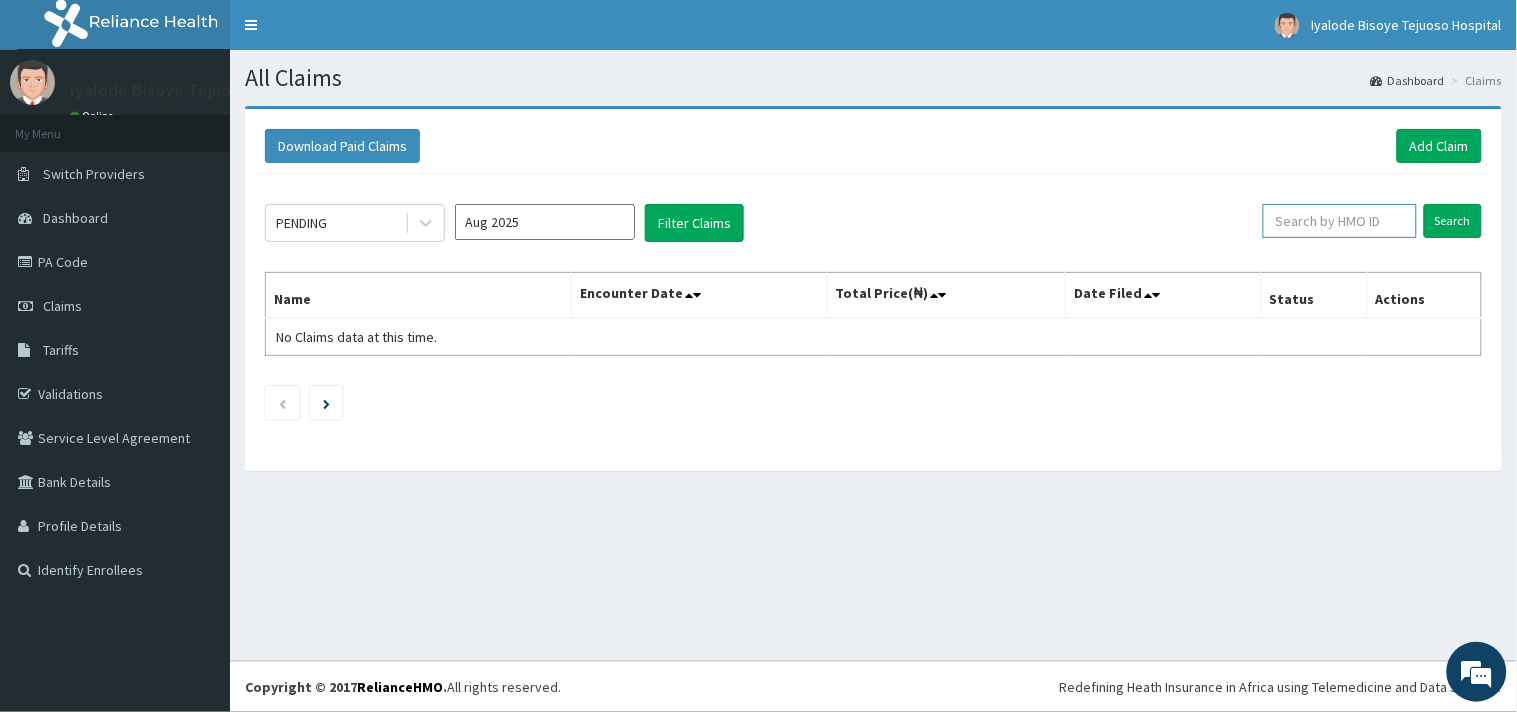 scroll, scrollTop: 0, scrollLeft: 0, axis: both 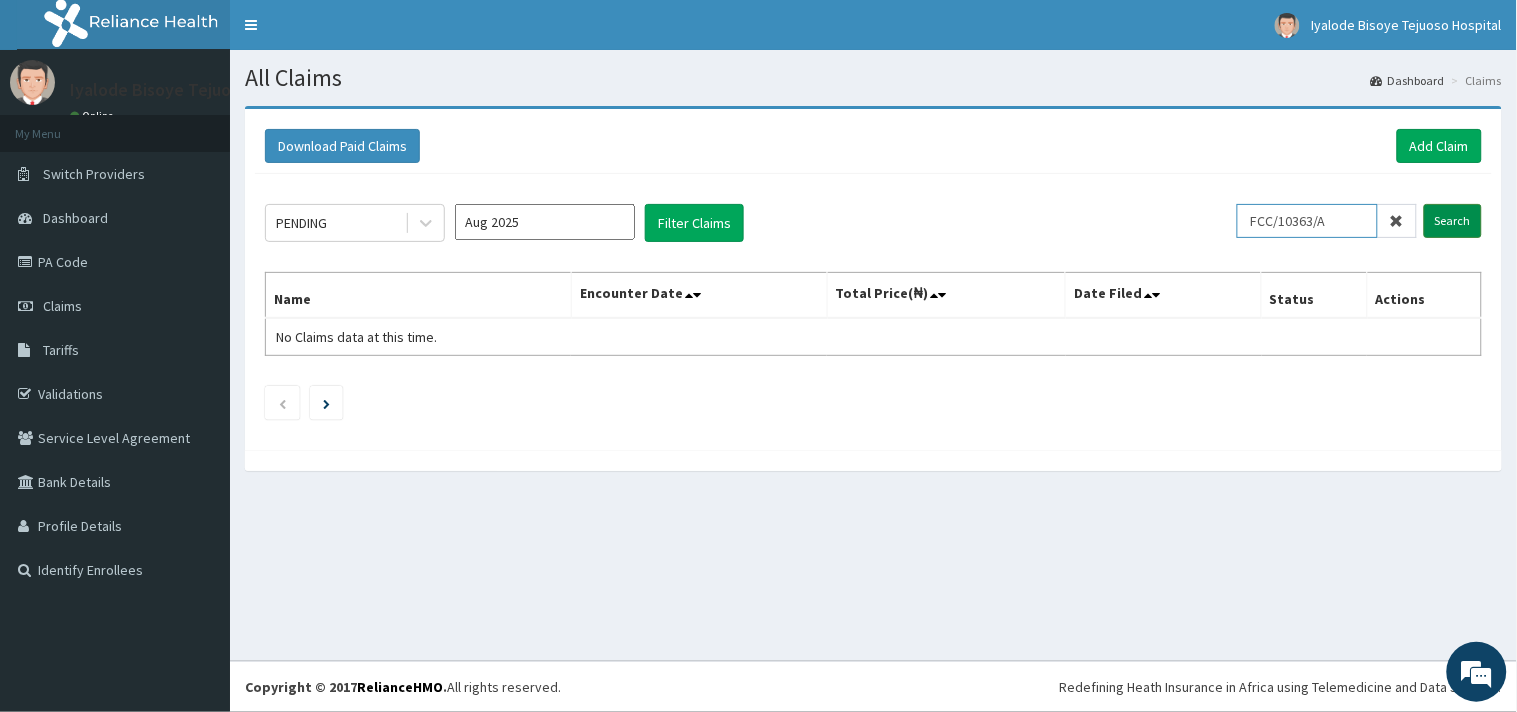 type on "FCC/10363/A" 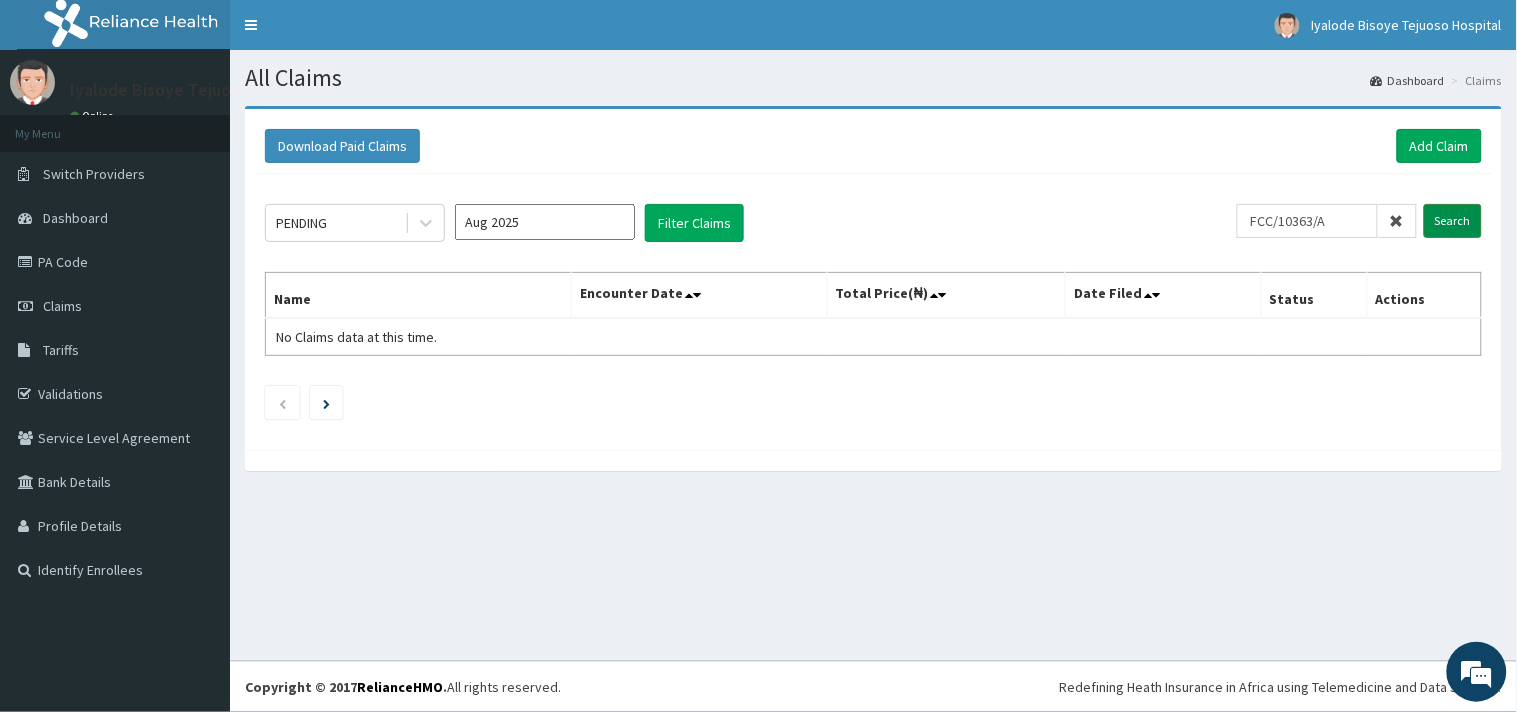 click on "Search" at bounding box center [1453, 221] 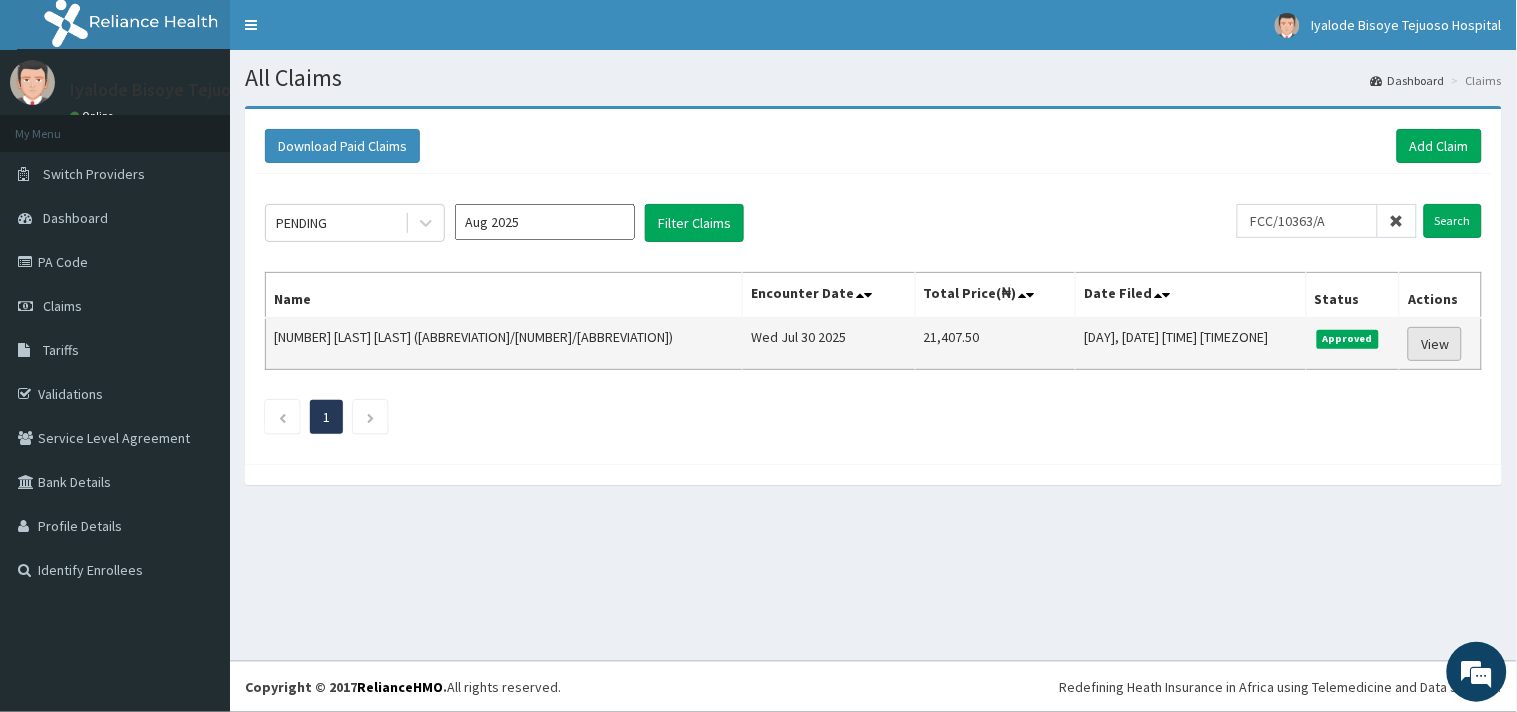 click on "View" at bounding box center (1435, 344) 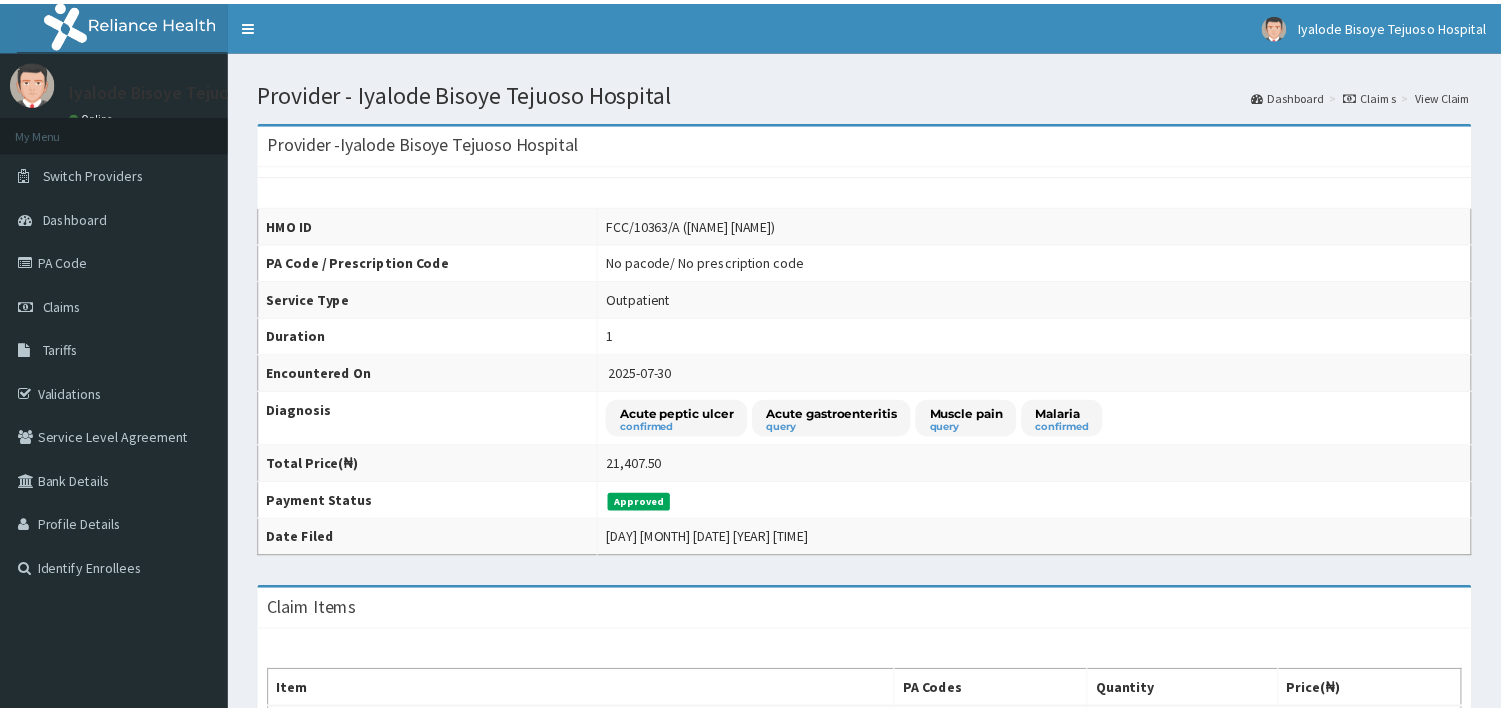 scroll, scrollTop: 0, scrollLeft: 0, axis: both 